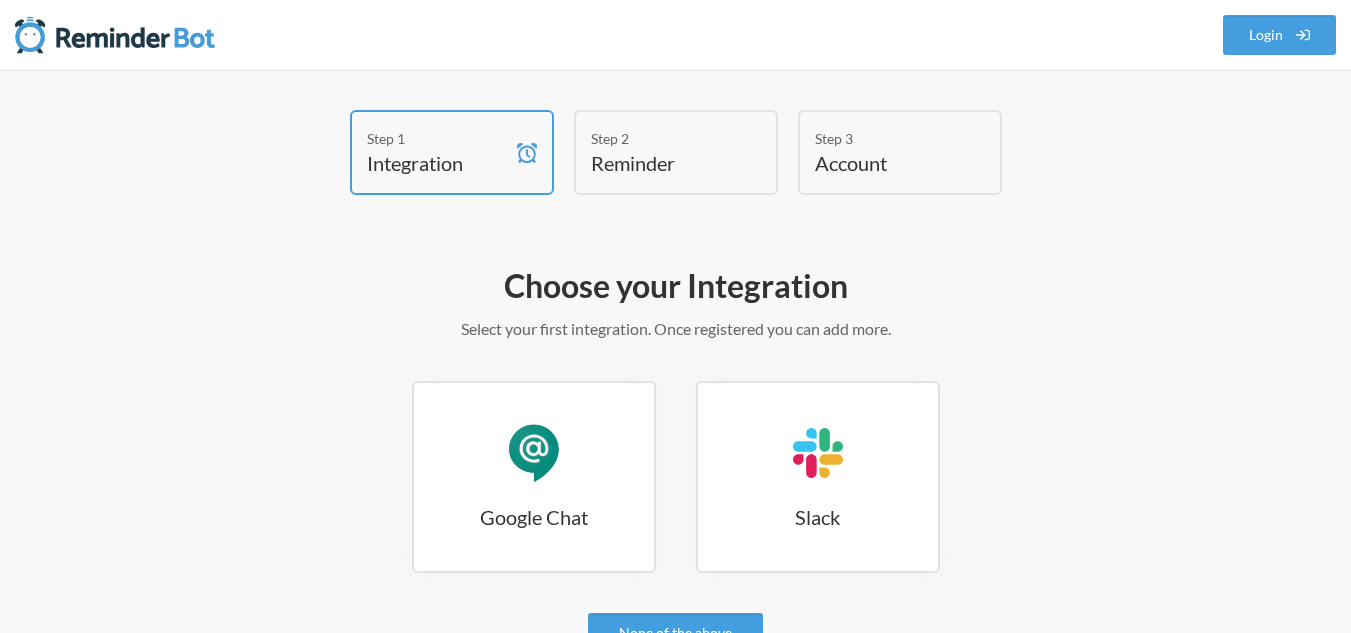 scroll, scrollTop: 0, scrollLeft: 0, axis: both 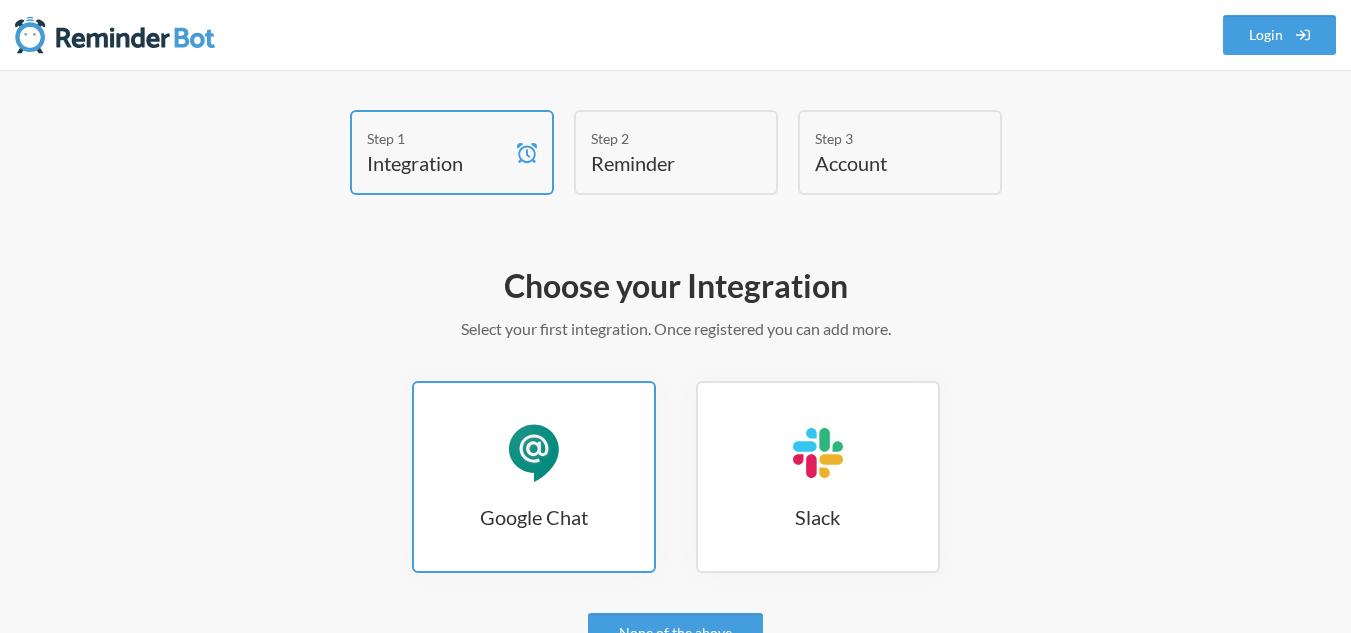 click on "[BRAND] Chat" at bounding box center [534, 453] 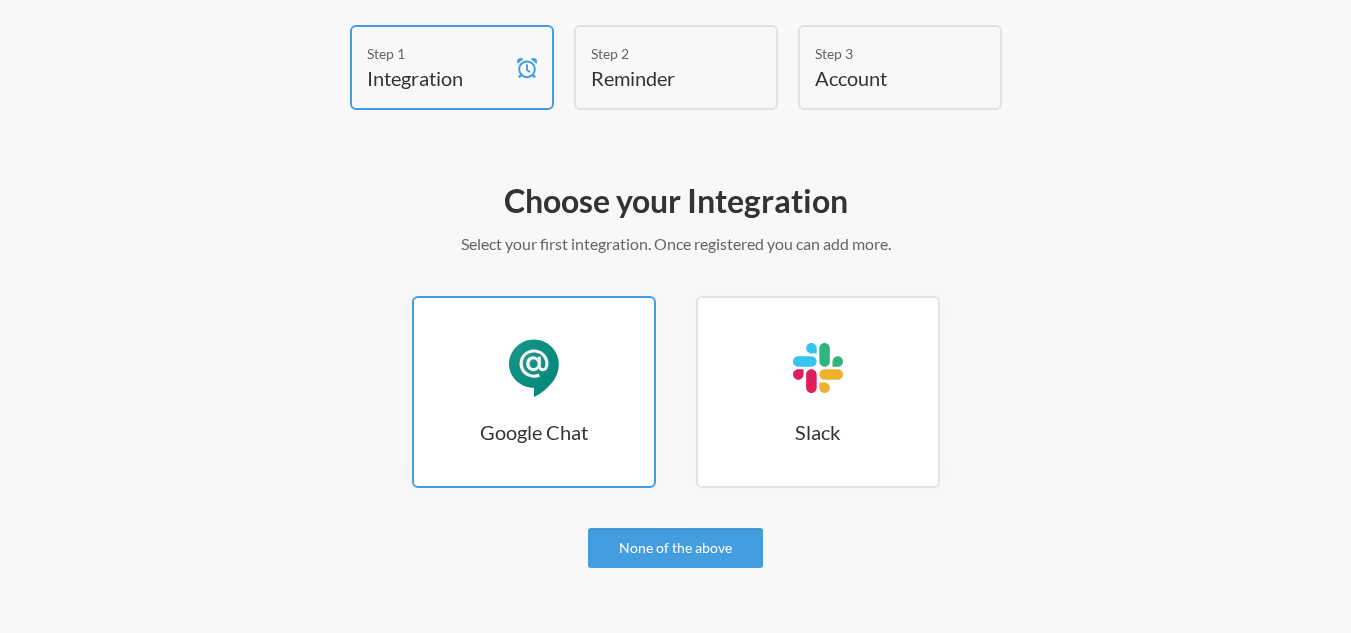 scroll, scrollTop: 200, scrollLeft: 0, axis: vertical 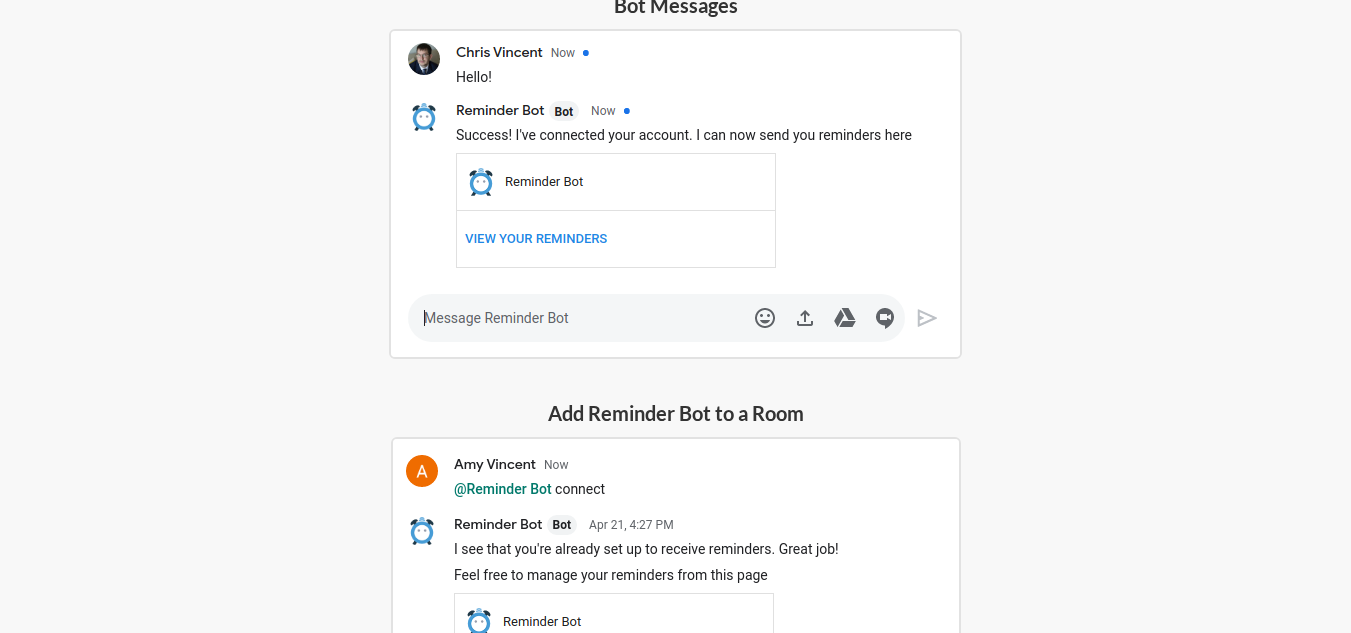 click at bounding box center [675, 194] 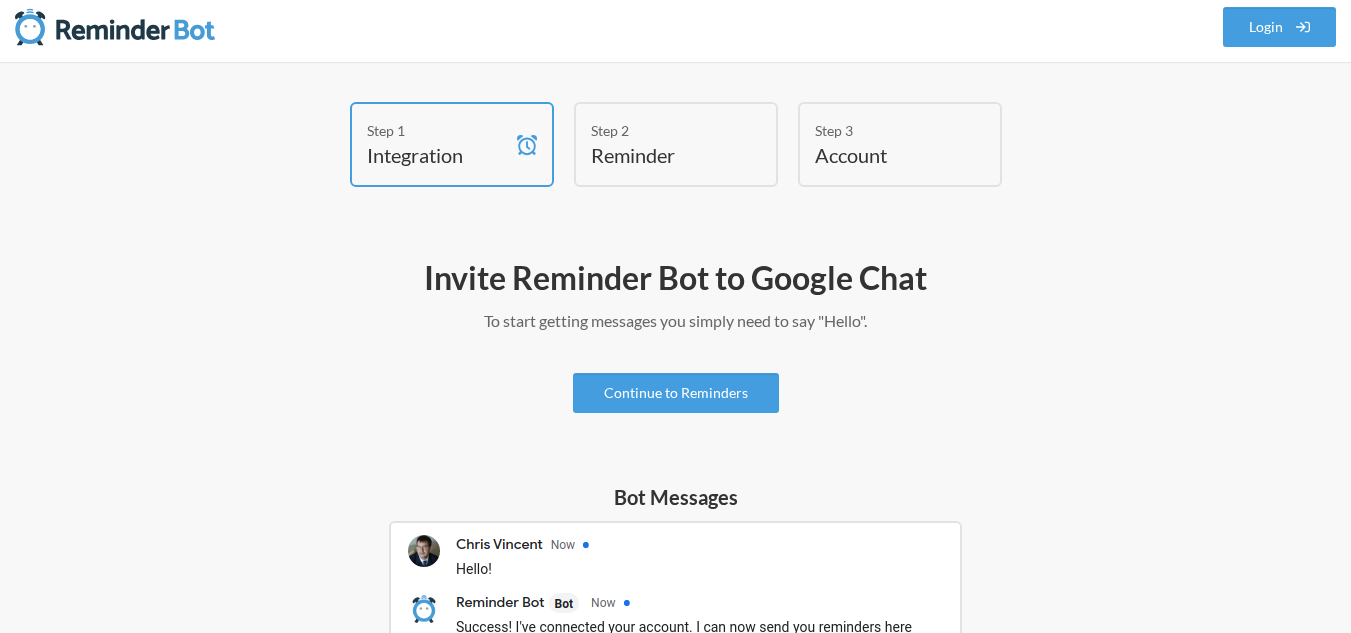 scroll, scrollTop: 0, scrollLeft: 0, axis: both 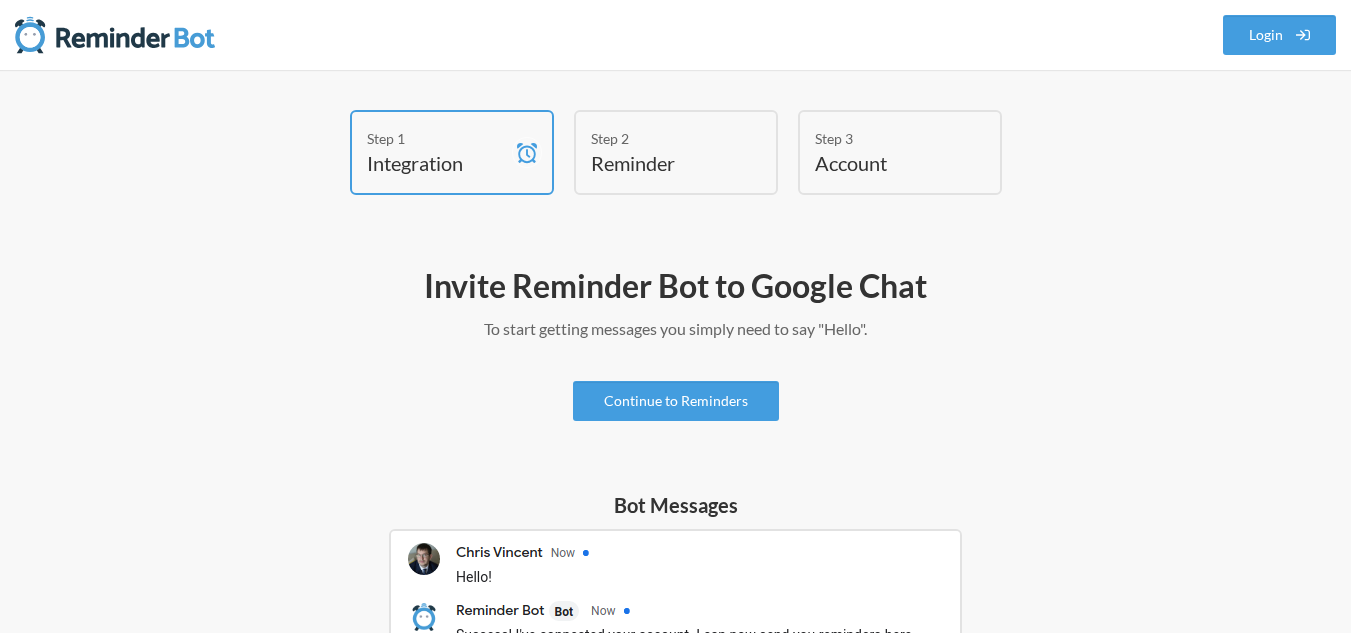 click on "Step 2   Reminder" at bounding box center (676, 152) 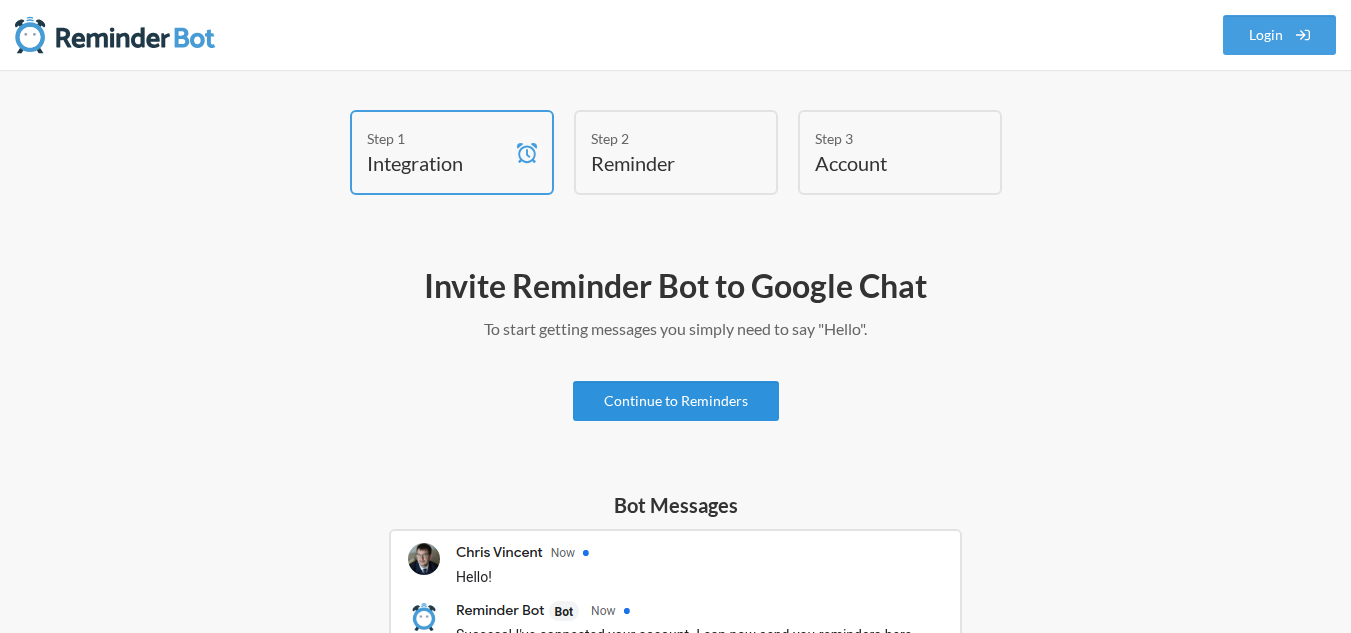 click on "Continue to Reminders" at bounding box center (676, 401) 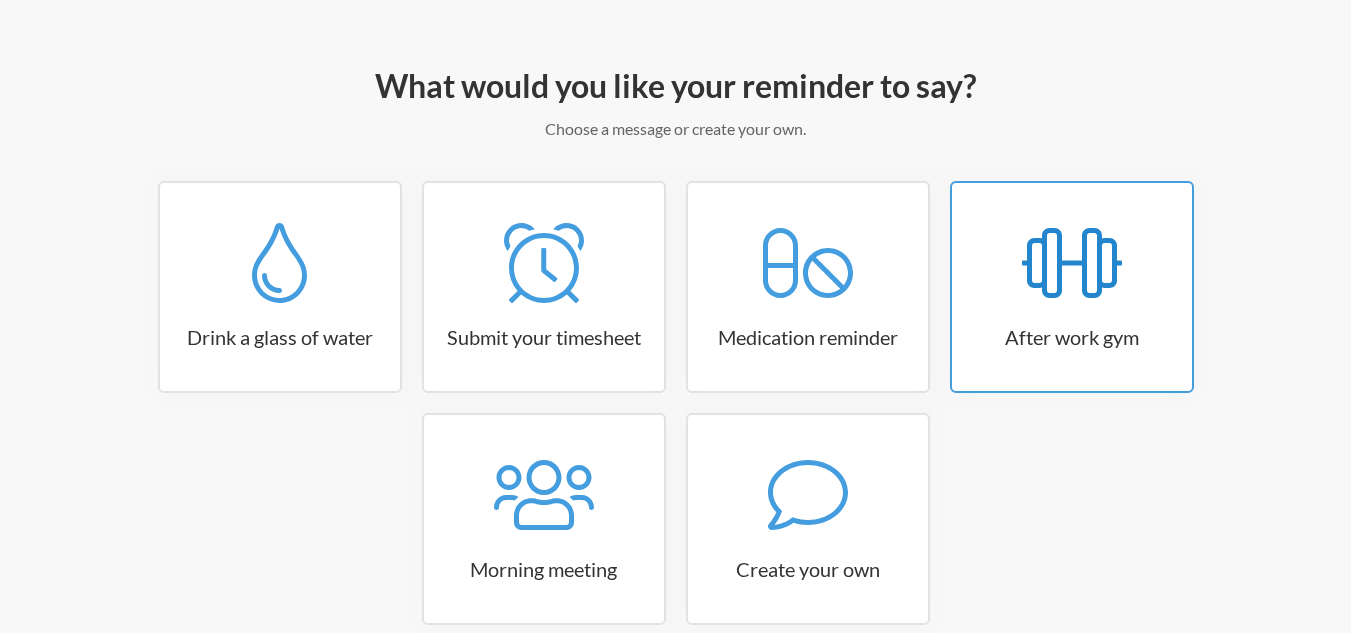 scroll, scrollTop: 302, scrollLeft: 0, axis: vertical 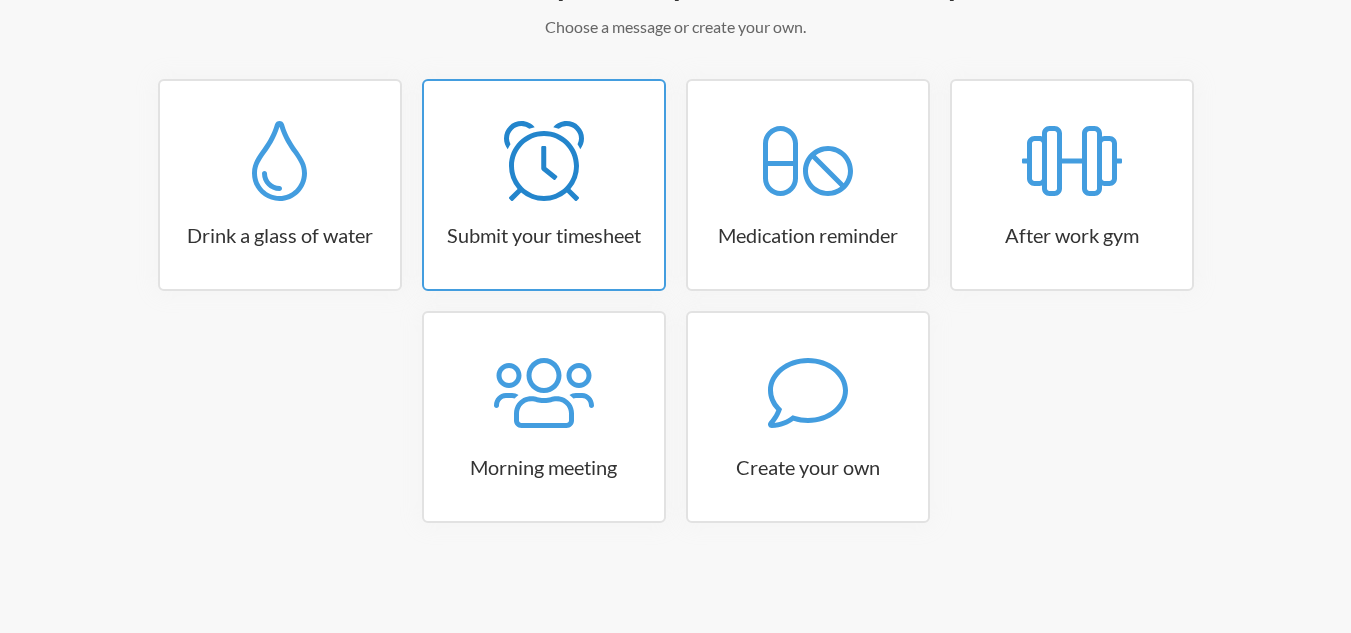 click at bounding box center [544, 161] 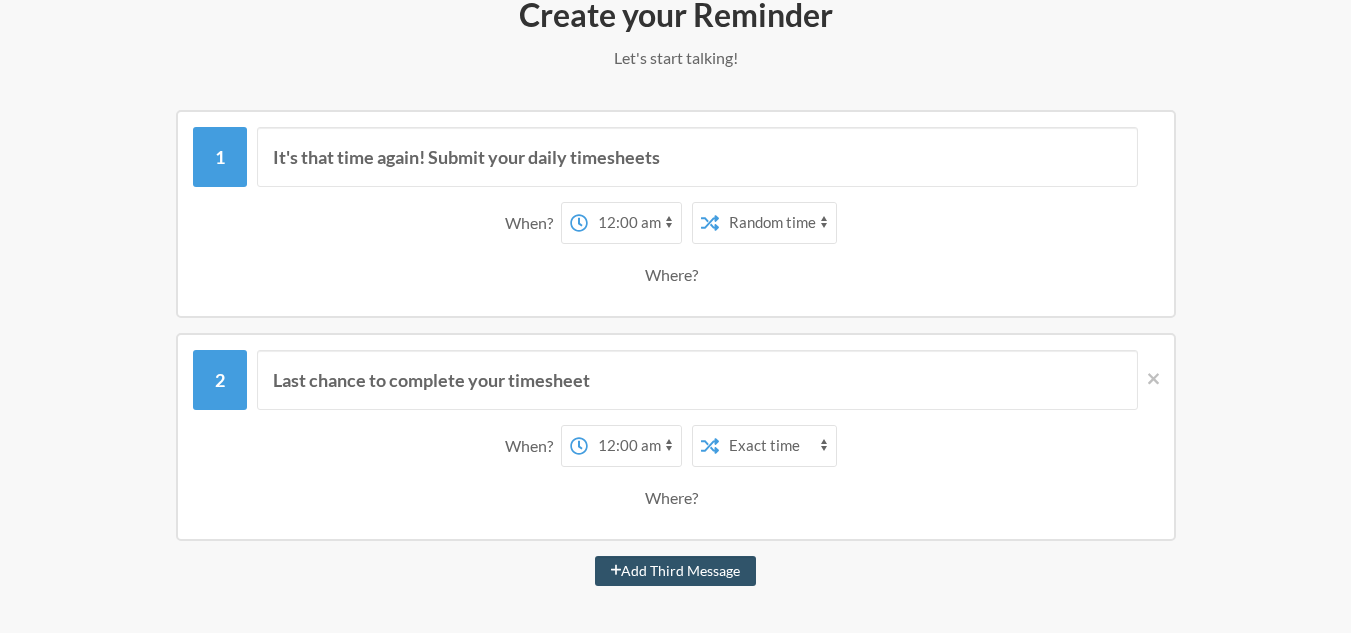 scroll, scrollTop: 2, scrollLeft: 0, axis: vertical 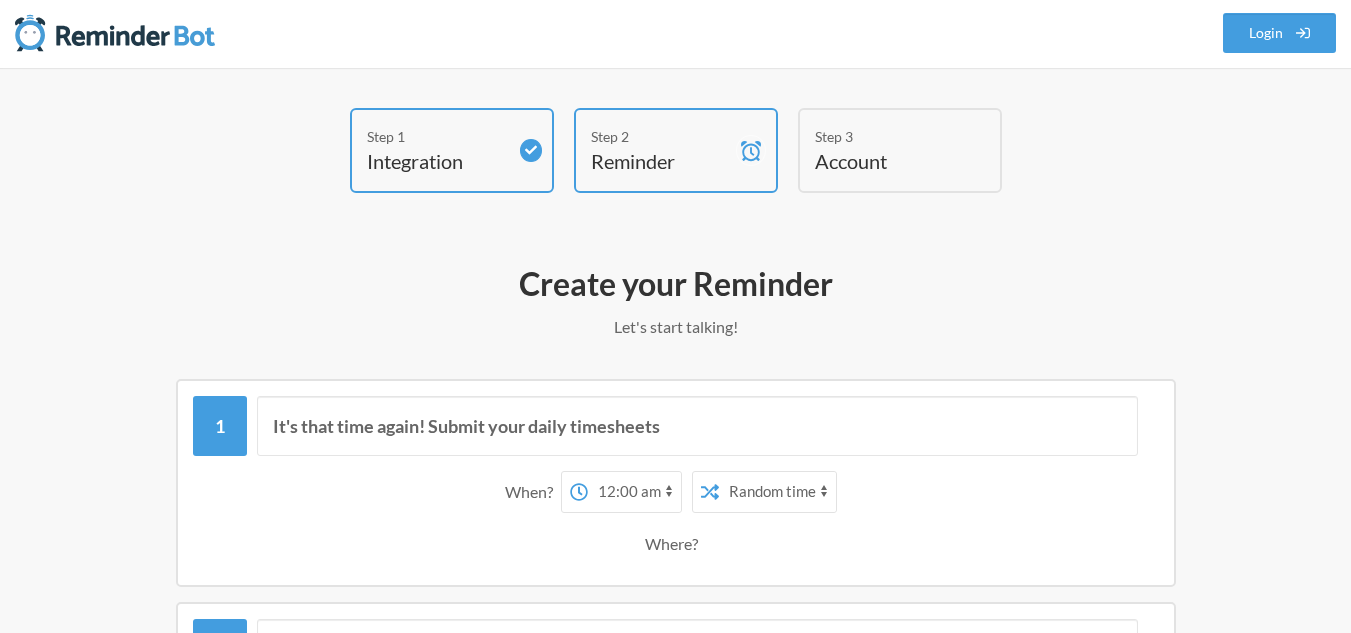 click at bounding box center (531, 150) 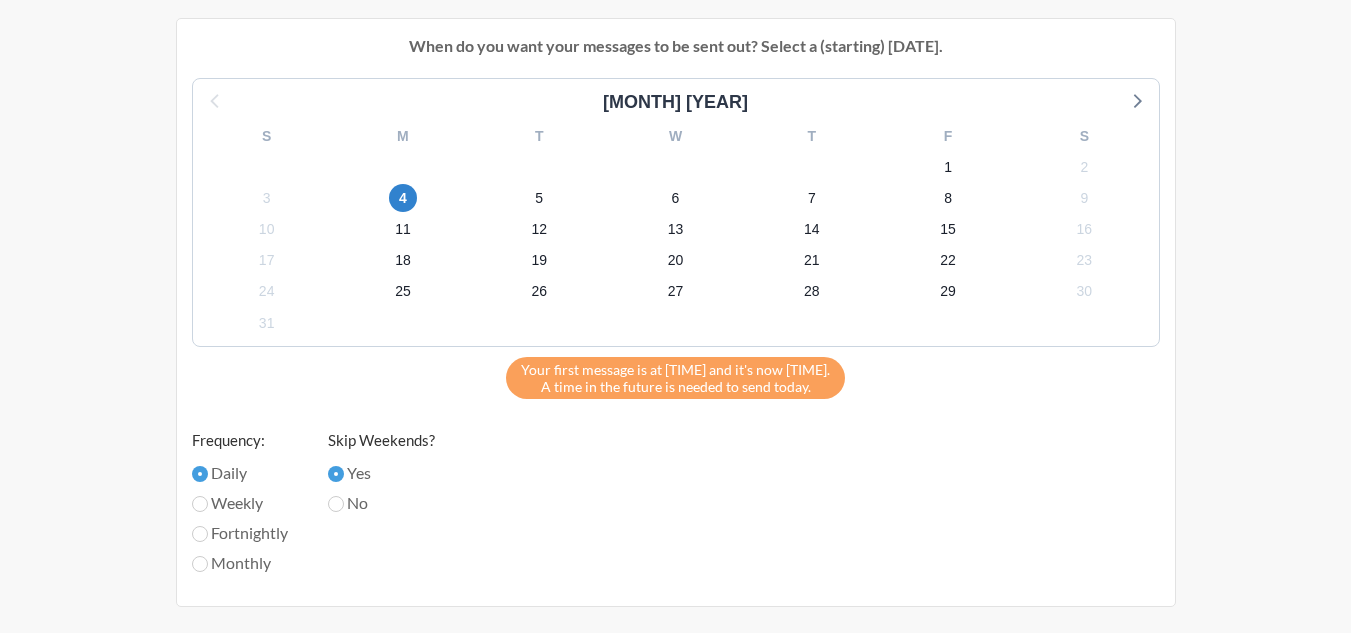 scroll, scrollTop: 1002, scrollLeft: 0, axis: vertical 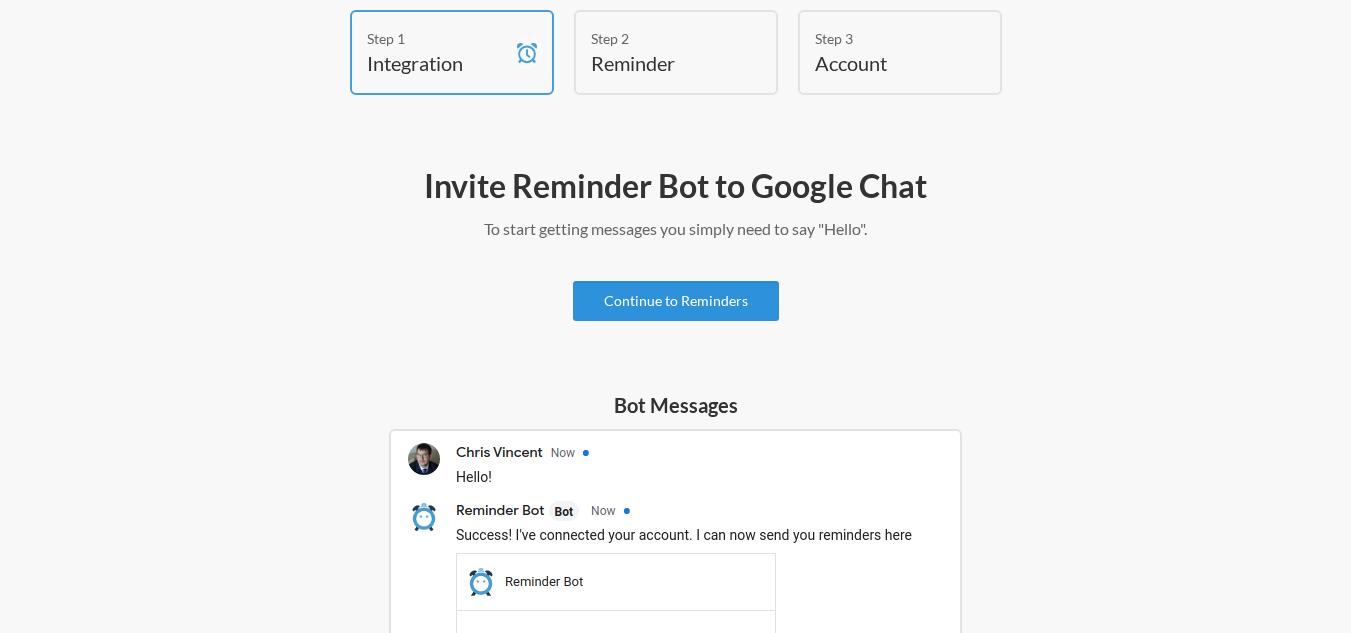 click on "Continue to Reminders" at bounding box center [676, 301] 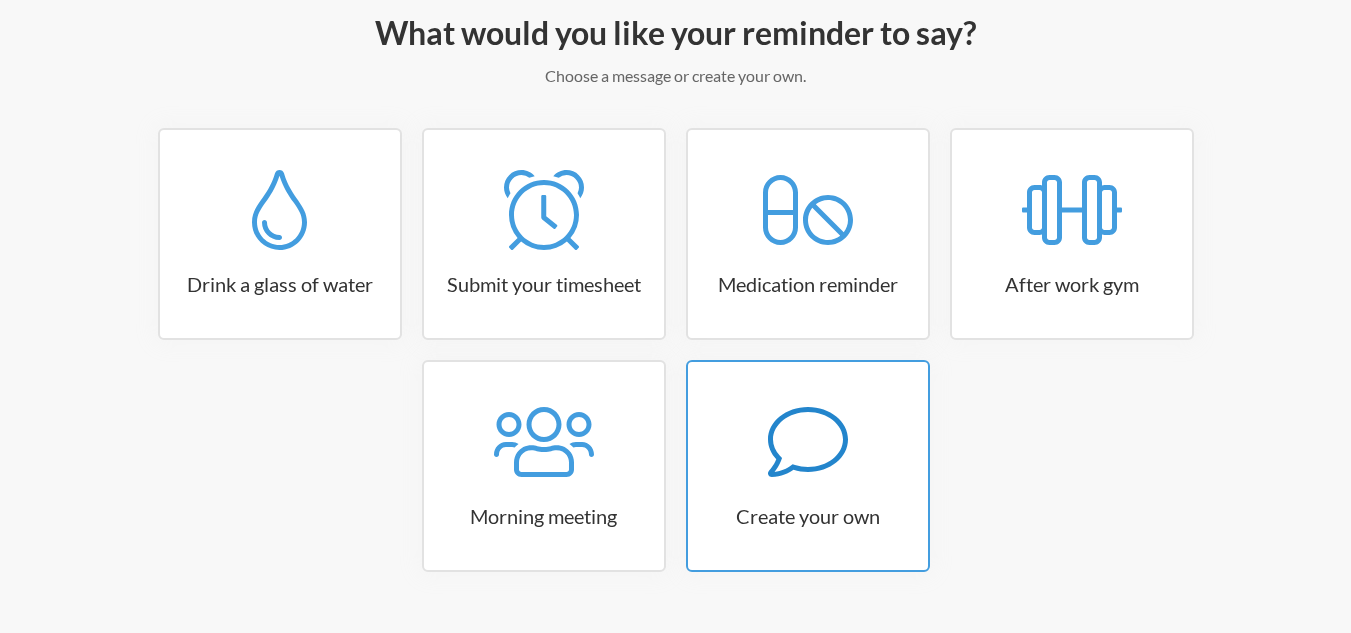 scroll, scrollTop: 302, scrollLeft: 0, axis: vertical 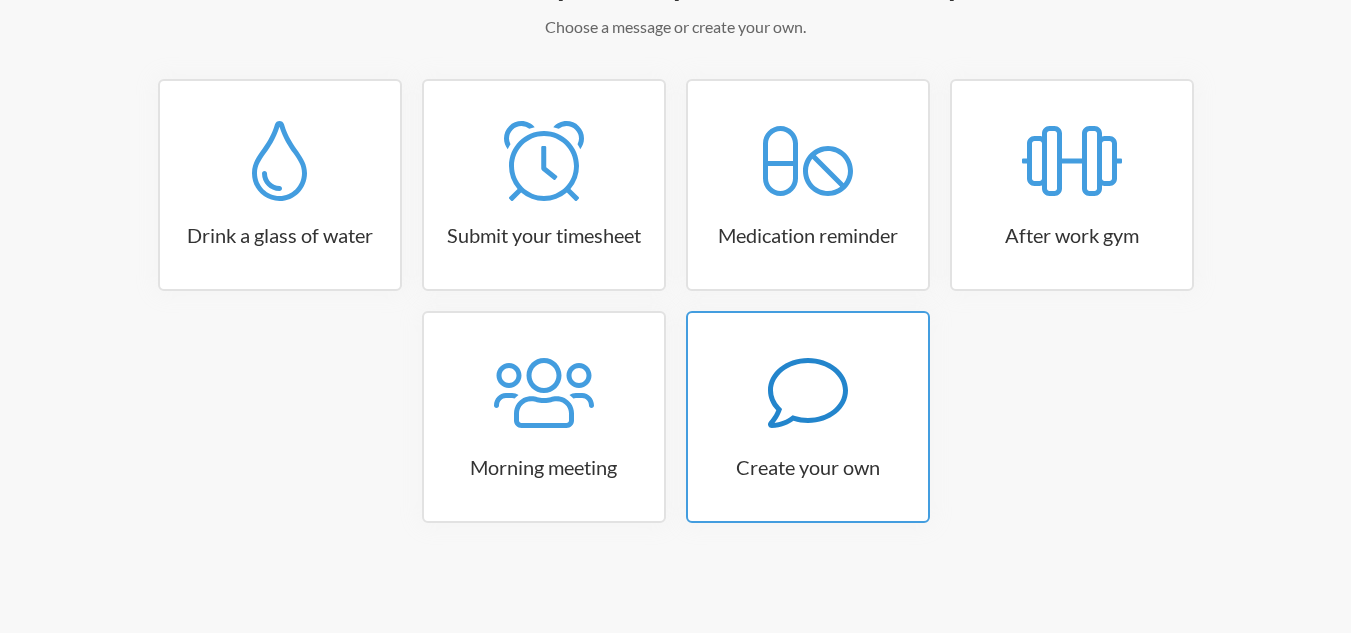 click at bounding box center [808, 393] 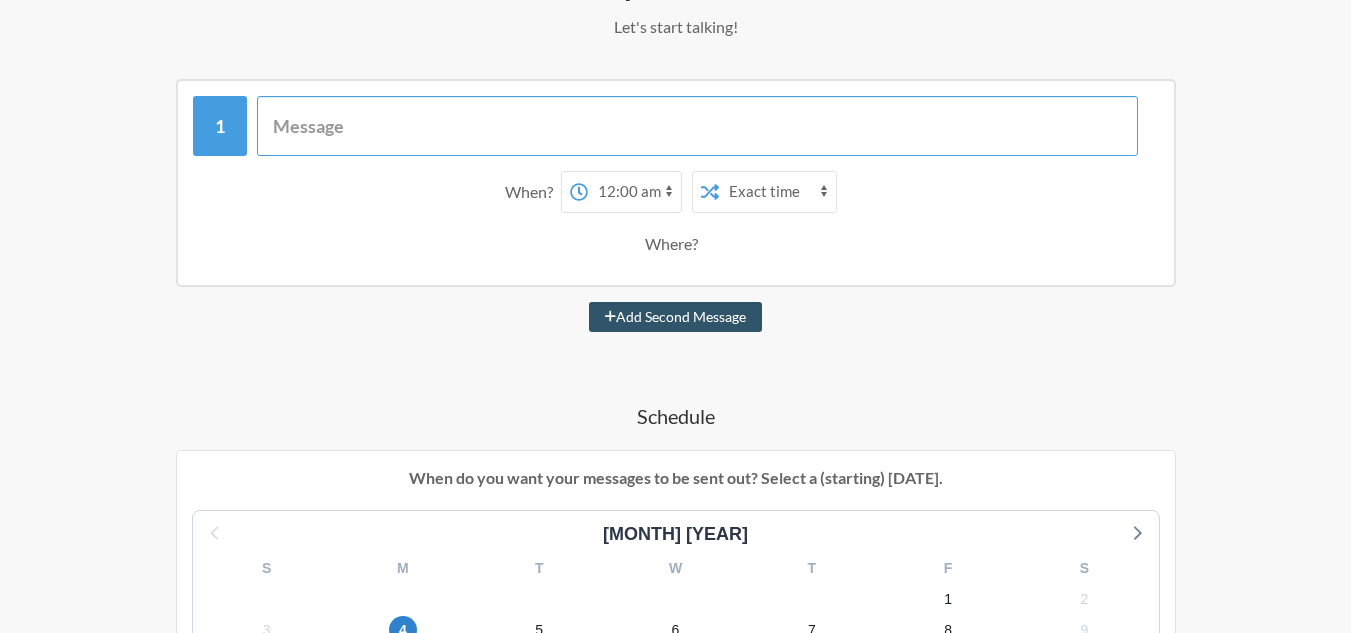 click at bounding box center [697, 126] 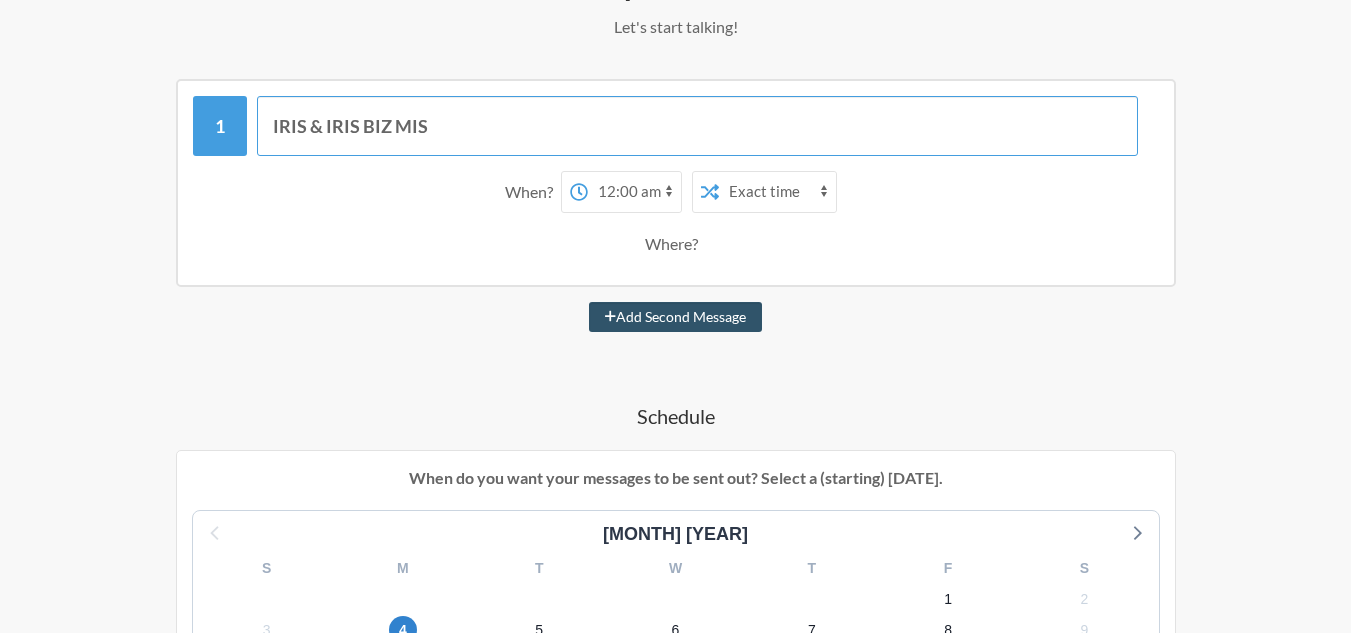type on "IRIS & IRIS BIZ MIS" 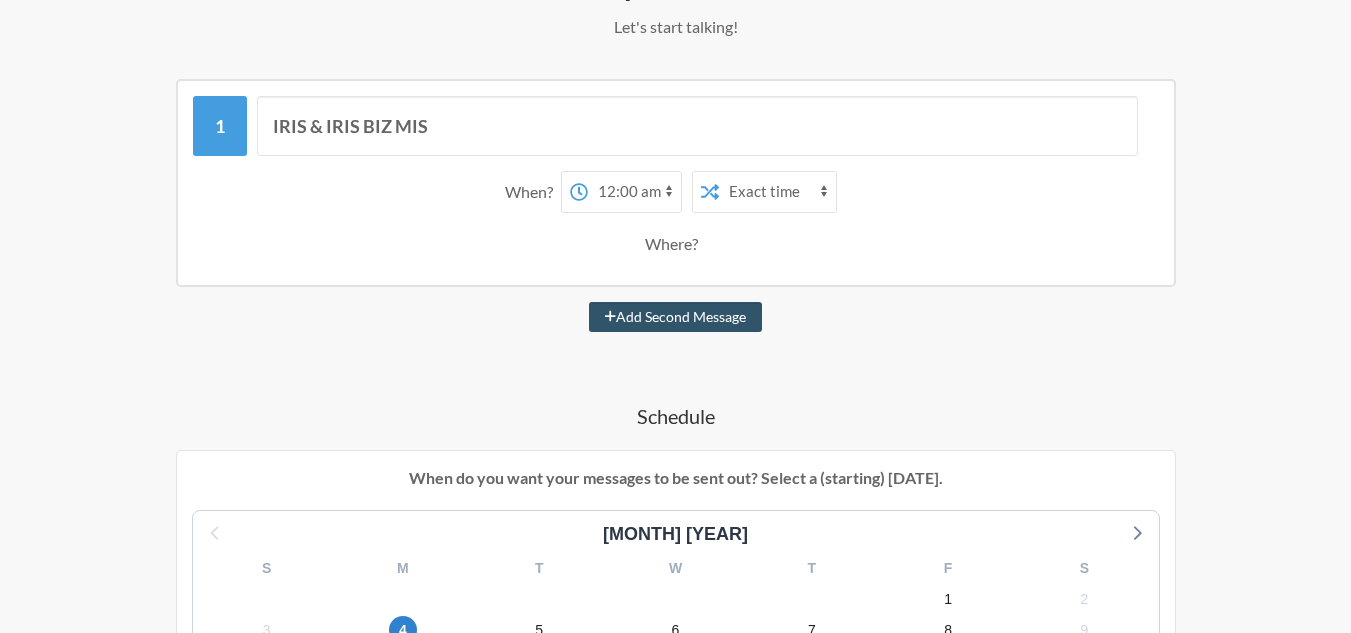 click on "Exact time Random time" at bounding box center (777, 192) 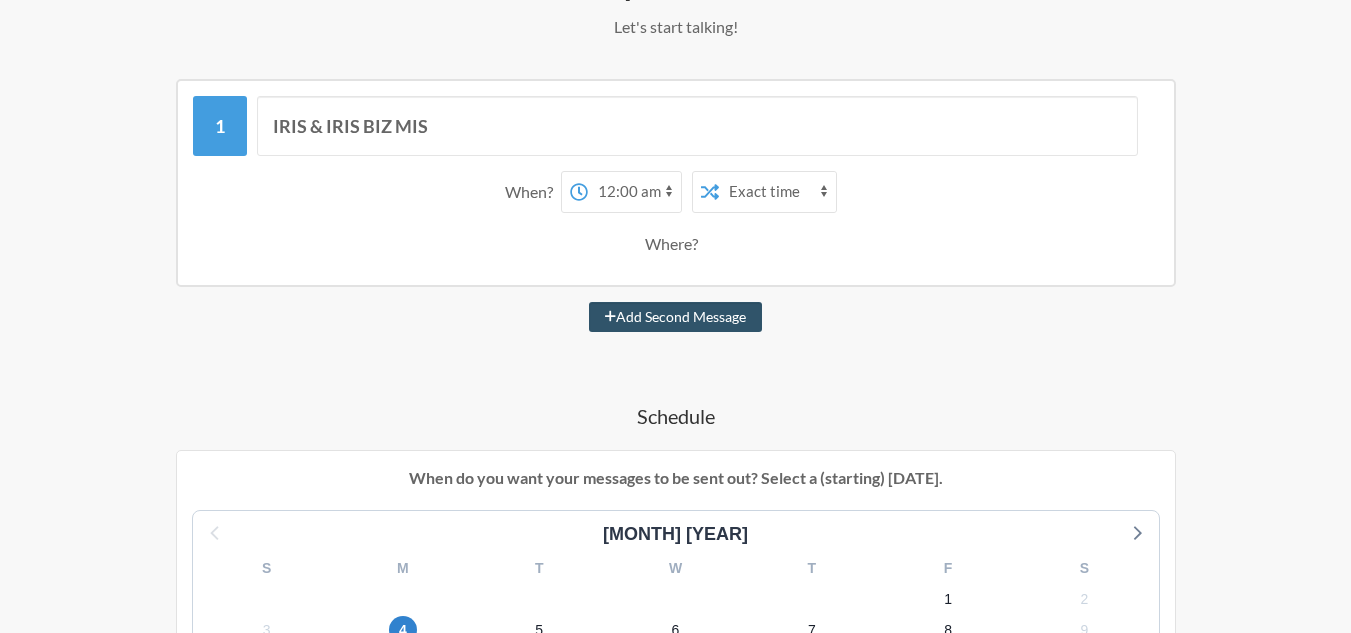 click on "12:00 am 12:15 am 12:30 am 12:45 am 1:00 am 1:15 am 1:30 am 1:45 am 2:00 am 2:15 am 2:30 am 2:45 am 3:00 am 3:15 am 3:30 am 3:45 am 4:00 am 4:15 am 4:30 am 4:45 am 5:00 am 5:15 am 5:30 am 5:45 am 6:00 am 6:15 am 6:30 am 6:45 am 7:00 am 7:15 am 7:30 am 7:45 am 8:00 am 8:15 am 8:30 am 8:45 am 9:00 am 9:15 am 9:30 am 9:45 am 10:00 am 10:15 am 10:30 am 10:45 am 11:00 am 11:15 am 11:30 am 11:45 am 12:00 pm 12:15 pm 12:30 pm 12:45 pm 1:00 pm 1:15 pm 1:30 pm 1:45 pm 2:00 pm 2:15 pm 2:30 pm 2:45 pm 3:00 pm 3:15 pm 3:30 pm 3:45 pm 4:00 pm 4:15 pm 4:30 pm 4:45 pm 5:00 pm 5:15 pm 5:30 pm 5:45 pm 6:00 pm 6:15 pm 6:30 pm 6:45 pm 7:00 pm 7:15 pm 7:30 pm 7:45 pm 8:00 pm 8:15 pm 8:30 pm 8:45 pm 9:00 pm 9:15 pm 9:30 pm 9:45 pm 10:00 pm 10:15 pm 10:30 pm 10:45 pm 11:00 pm 11:15 pm 11:30 pm 11:45 pm" at bounding box center [634, 192] 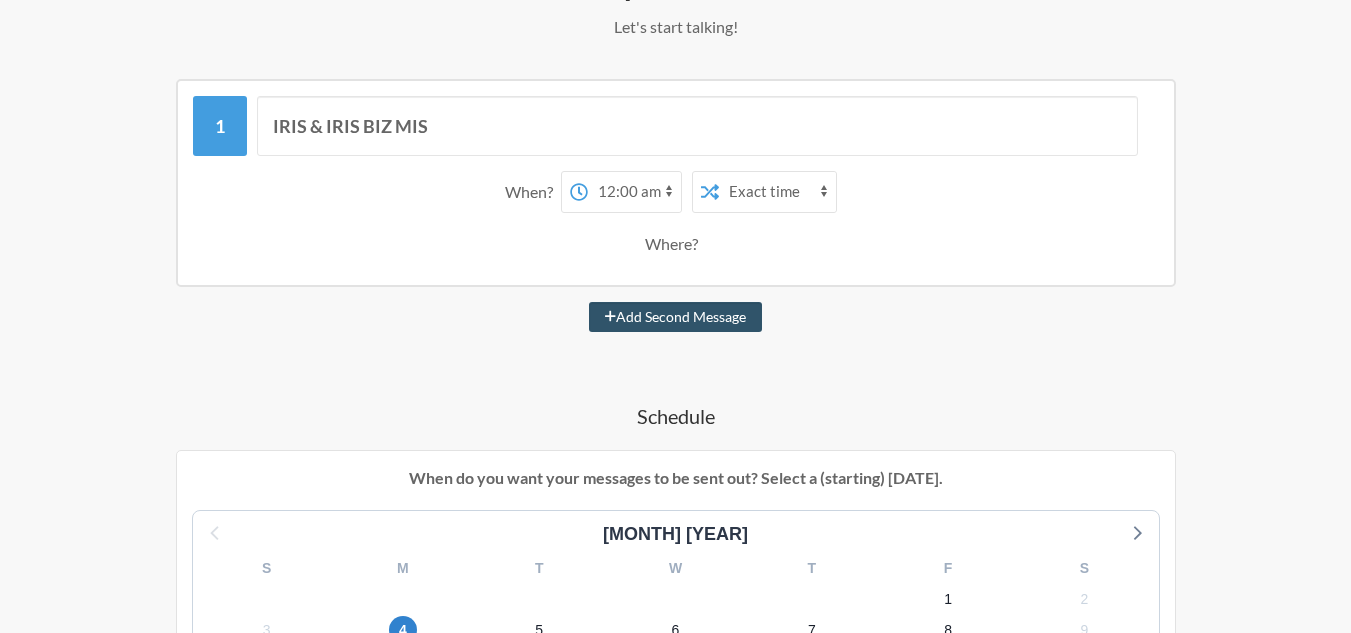 select on "[TIME]" 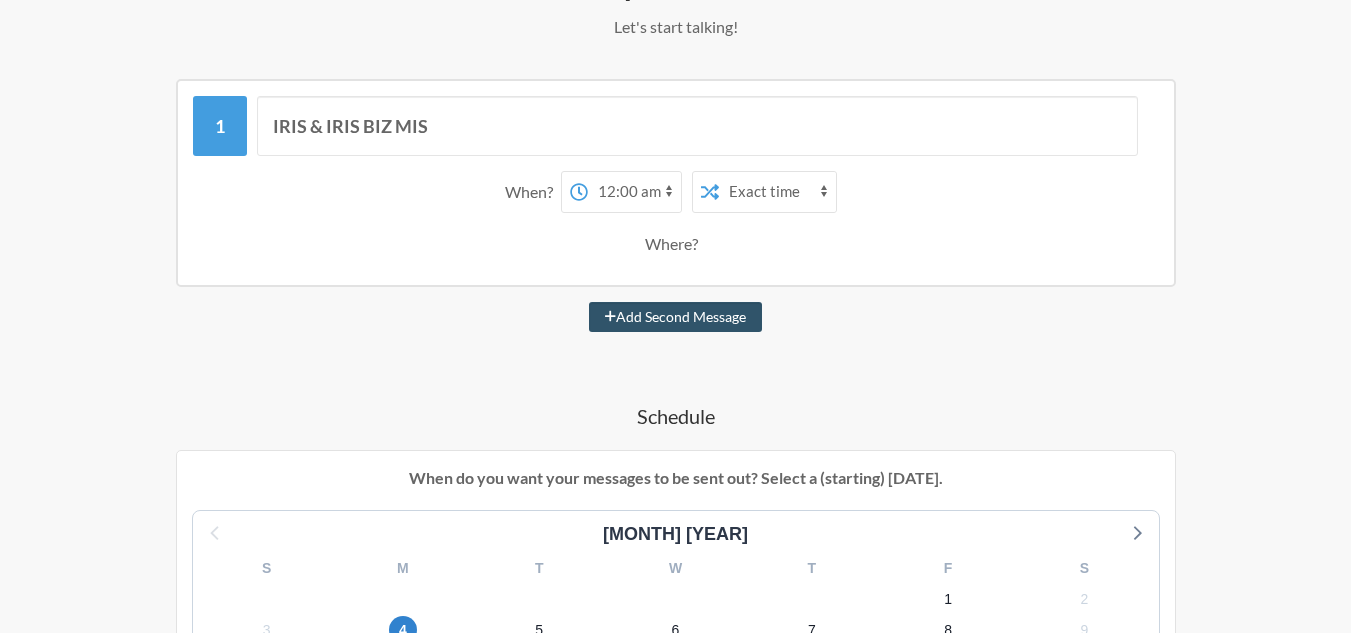 scroll, scrollTop: 402, scrollLeft: 0, axis: vertical 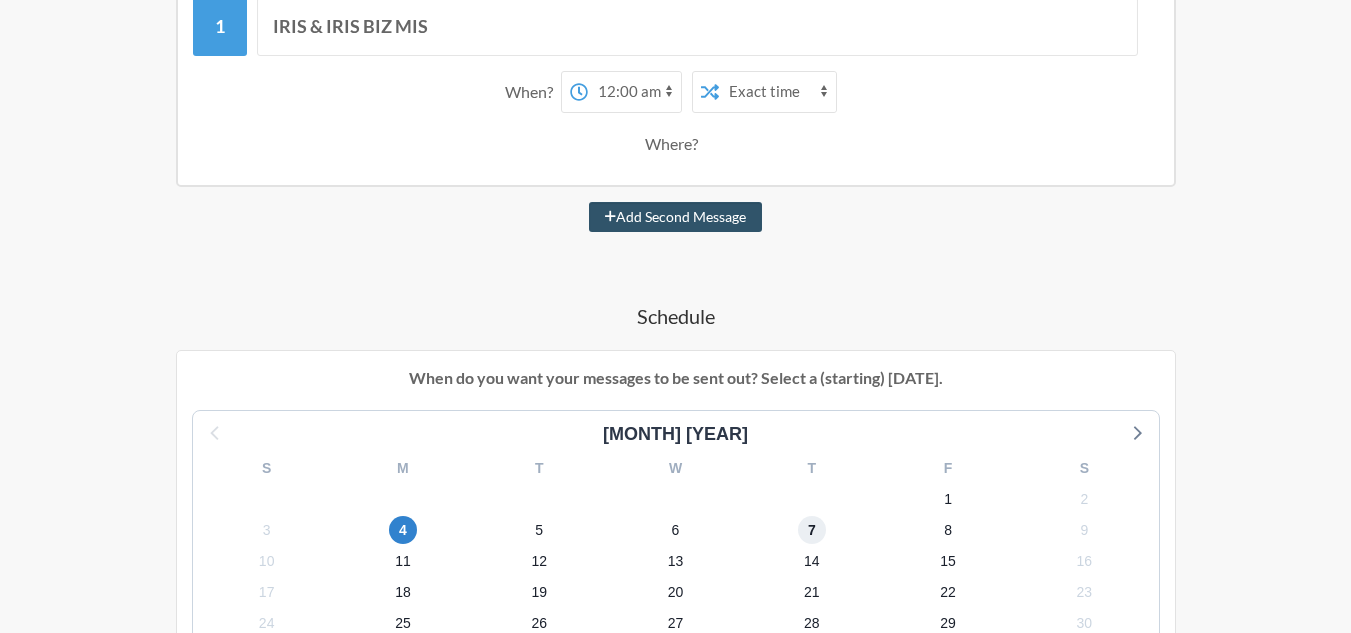 click on "7" at bounding box center [812, 530] 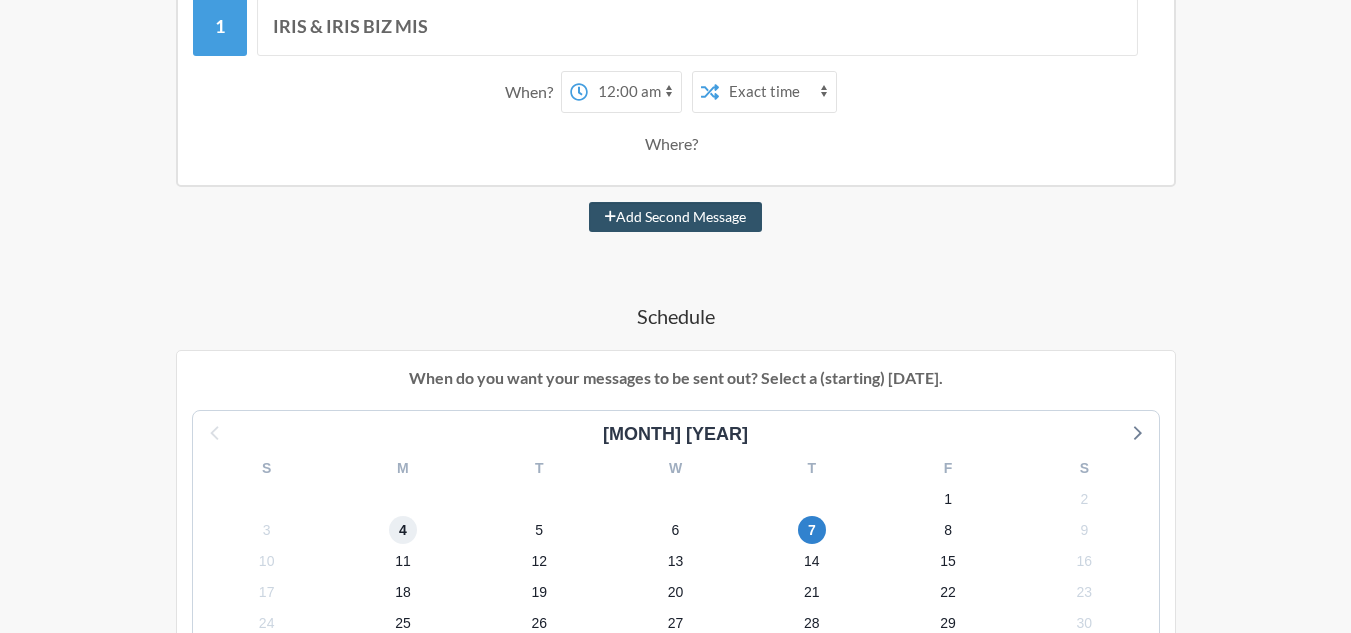 click on "4" at bounding box center [403, 530] 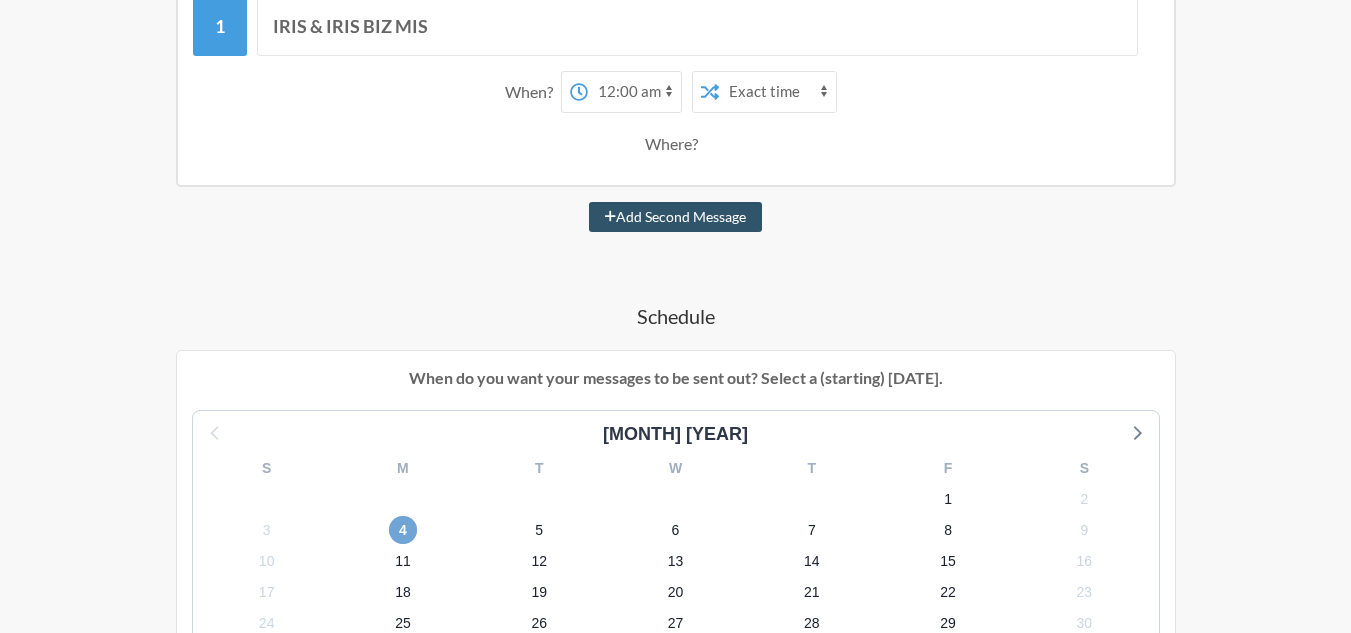 click on "4" at bounding box center (403, 530) 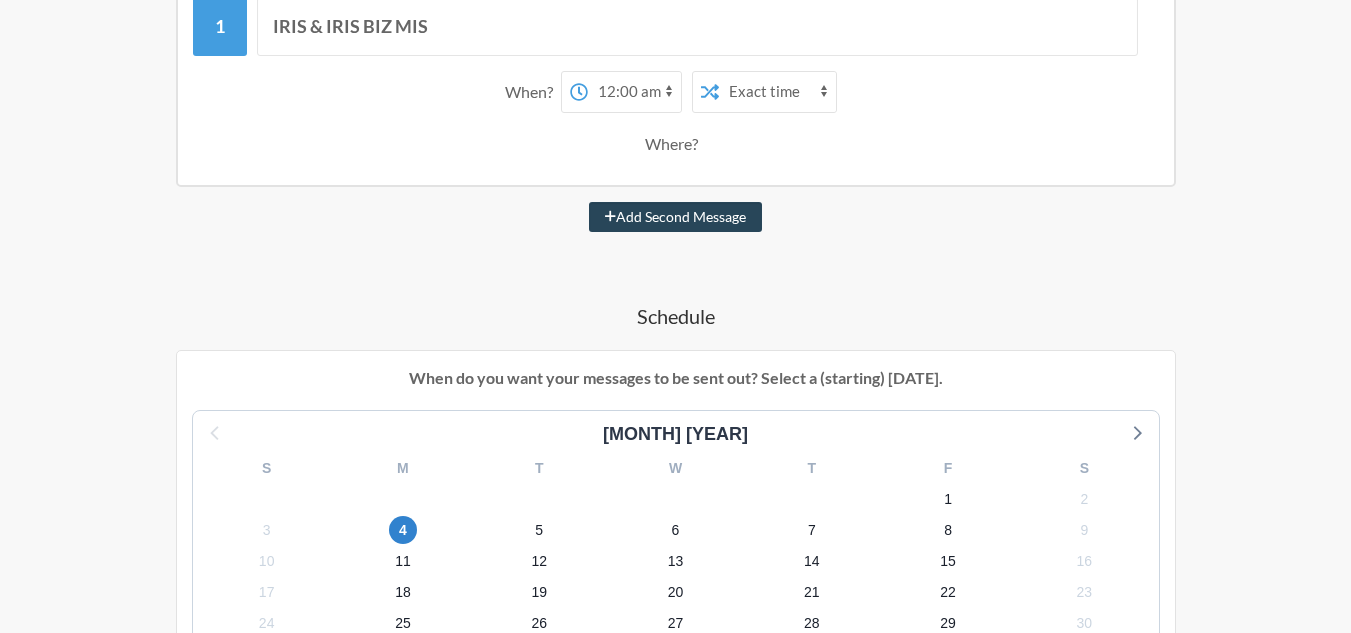 click on "Add Second Message" at bounding box center (675, 217) 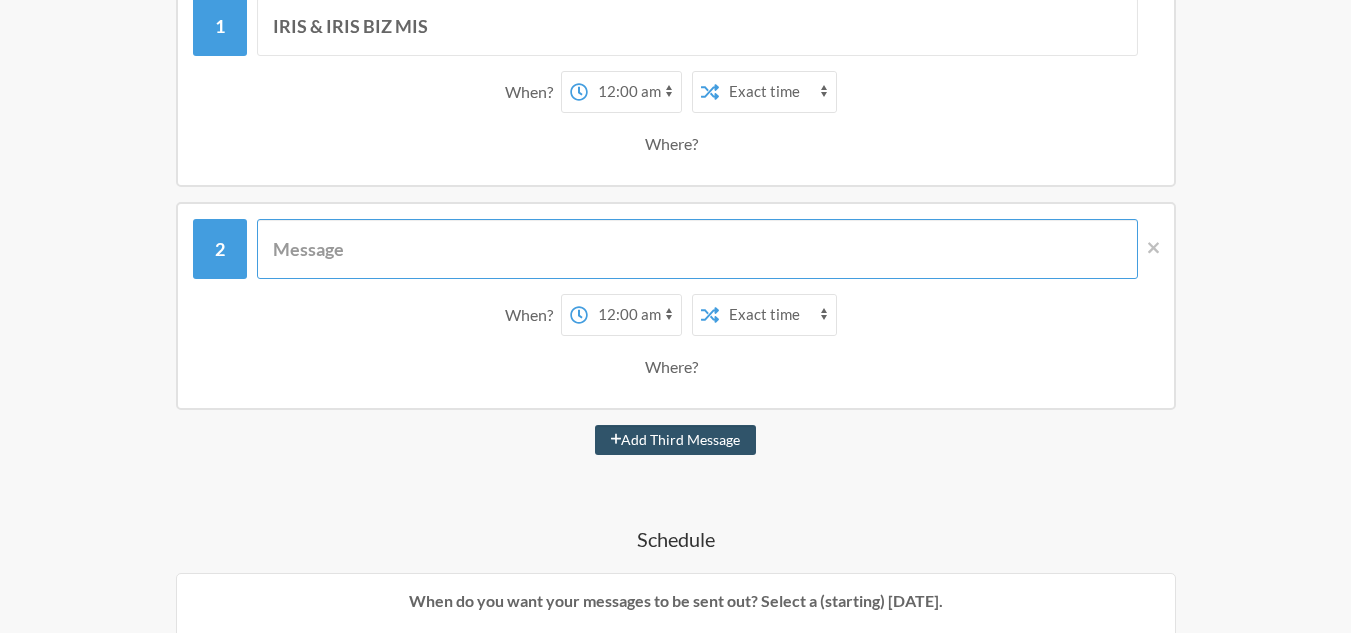 click at bounding box center [697, 249] 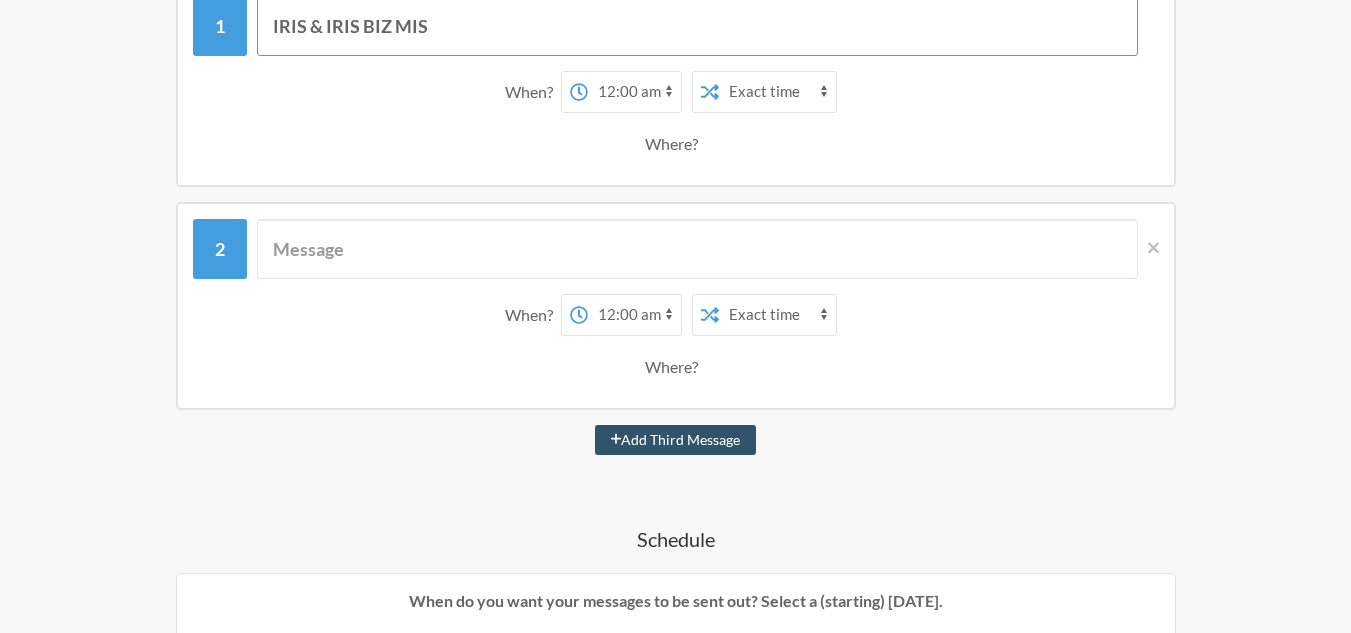 drag, startPoint x: 458, startPoint y: 27, endPoint x: 271, endPoint y: 21, distance: 187.09624 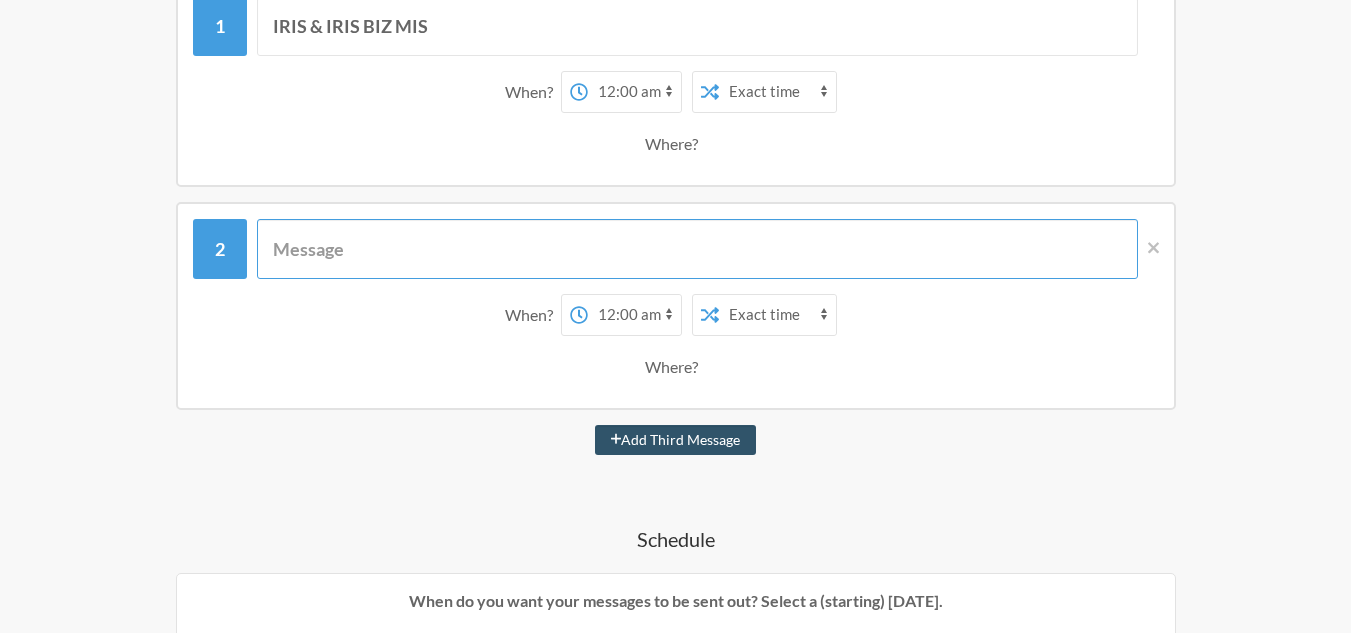 click at bounding box center [697, 249] 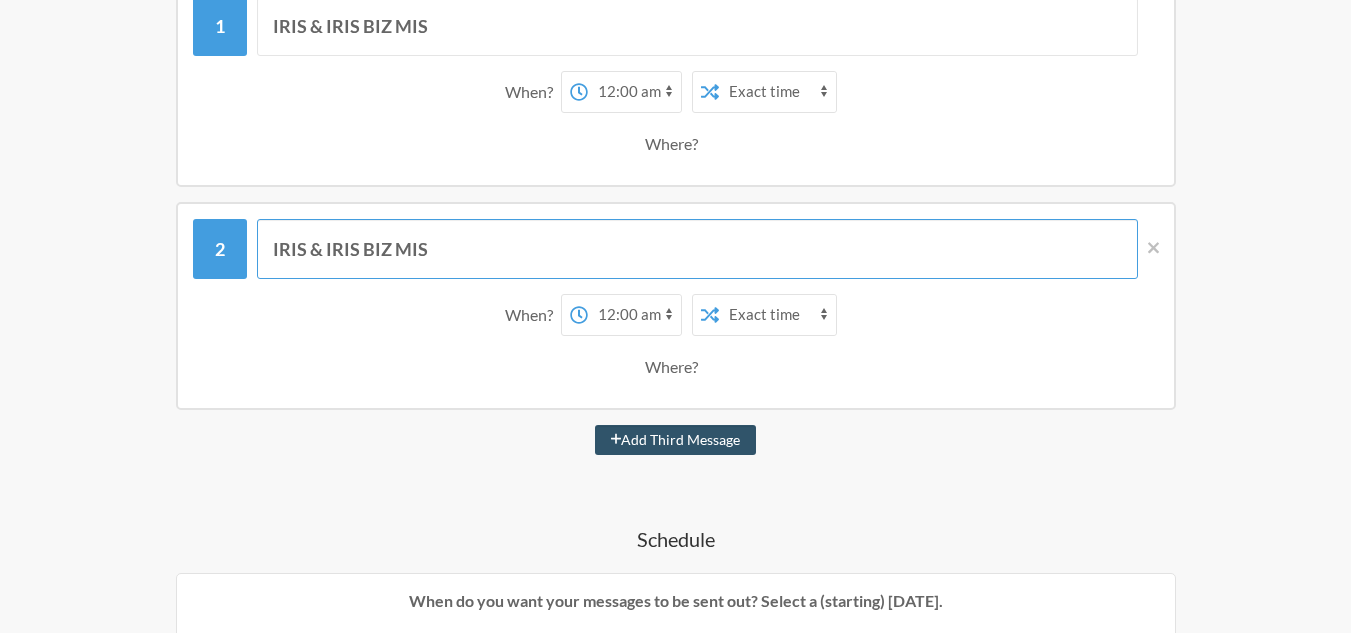 type on "IRIS & IRIS BIZ MIS" 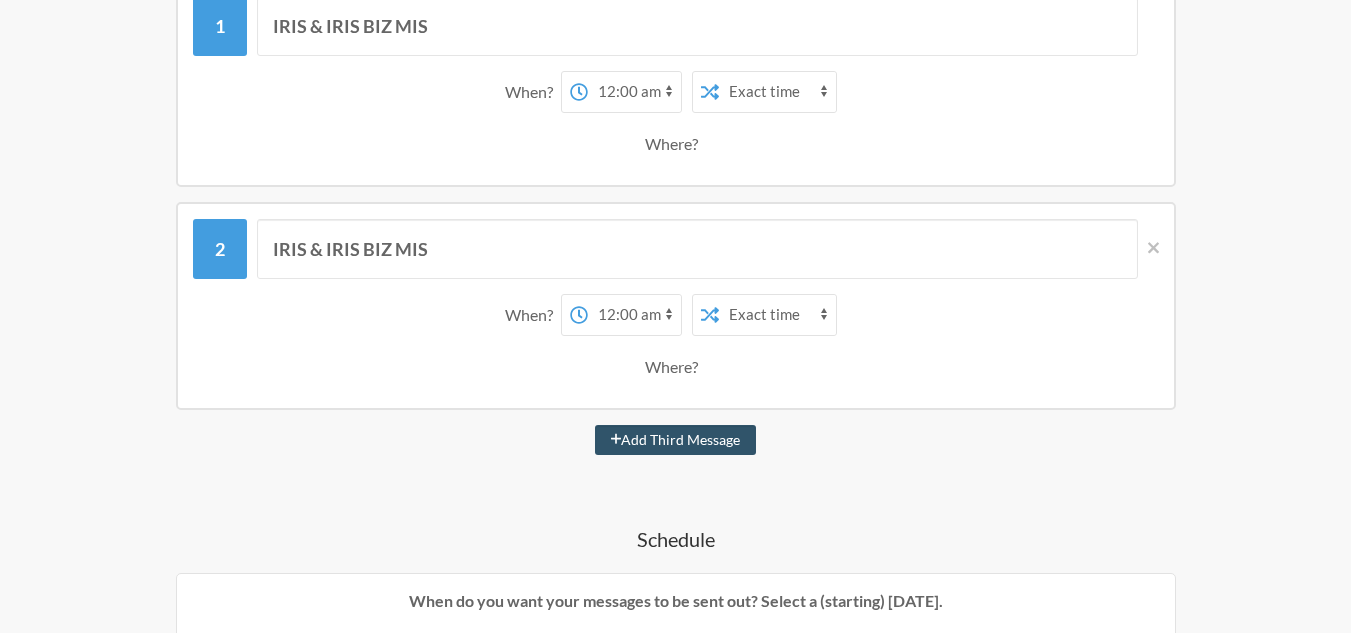 click on "12:00 am 12:15 am 12:30 am 12:45 am 1:00 am 1:15 am 1:30 am 1:45 am 2:00 am 2:15 am 2:30 am 2:45 am 3:00 am 3:15 am 3:30 am 3:45 am 4:00 am 4:15 am 4:30 am 4:45 am 5:00 am 5:15 am 5:30 am 5:45 am 6:00 am 6:15 am 6:30 am 6:45 am 7:00 am 7:15 am 7:30 am 7:45 am 8:00 am 8:15 am 8:30 am 8:45 am 9:00 am 9:15 am 9:30 am 9:45 am 10:00 am 10:15 am 10:30 am 10:45 am 11:00 am 11:15 am 11:30 am 11:45 am 12:00 pm 12:15 pm 12:30 pm 12:45 pm 1:00 pm 1:15 pm 1:30 pm 1:45 pm 2:00 pm 2:15 pm 2:30 pm 2:45 pm 3:00 pm 3:15 pm 3:30 pm 3:45 pm 4:00 pm 4:15 pm 4:30 pm 4:45 pm 5:00 pm 5:15 pm 5:30 pm 5:45 pm 6:00 pm 6:15 pm 6:30 pm 6:45 pm 7:00 pm 7:15 pm 7:30 pm 7:45 pm 8:00 pm 8:15 pm 8:30 pm 8:45 pm 9:00 pm 9:15 pm 9:30 pm 9:45 pm 10:00 pm 10:15 pm 10:30 pm 10:45 pm 11:00 pm 11:15 pm 11:30 pm 11:45 pm" at bounding box center [634, 315] 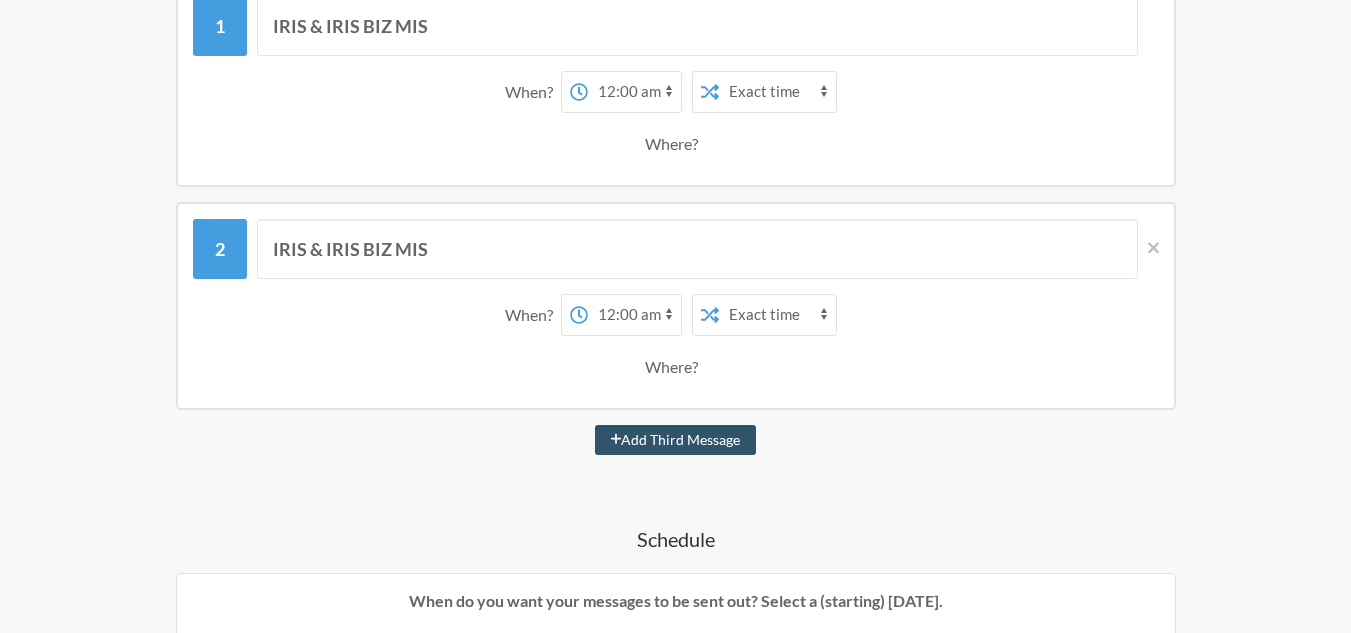 click on "12:00 am 12:15 am 12:30 am 12:45 am 1:00 am 1:15 am 1:30 am 1:45 am 2:00 am 2:15 am 2:30 am 2:45 am 3:00 am 3:15 am 3:30 am 3:45 am 4:00 am 4:15 am 4:30 am 4:45 am 5:00 am 5:15 am 5:30 am 5:45 am 6:00 am 6:15 am 6:30 am 6:45 am 7:00 am 7:15 am 7:30 am 7:45 am 8:00 am 8:15 am 8:30 am 8:45 am 9:00 am 9:15 am 9:30 am 9:45 am 10:00 am 10:15 am 10:30 am 10:45 am 11:00 am 11:15 am 11:30 am 11:45 am 12:00 pm 12:15 pm 12:30 pm 12:45 pm 1:00 pm 1:15 pm 1:30 pm 1:45 pm 2:00 pm 2:15 pm 2:30 pm 2:45 pm 3:00 pm 3:15 pm 3:30 pm 3:45 pm 4:00 pm 4:15 pm 4:30 pm 4:45 pm 5:00 pm 5:15 pm 5:30 pm 5:45 pm 6:00 pm 6:15 pm 6:30 pm 6:45 pm 7:00 pm 7:15 pm 7:30 pm 7:45 pm 8:00 pm 8:15 pm 8:30 pm 8:45 pm 9:00 pm 9:15 pm 9:30 pm 9:45 pm 10:00 pm 10:15 pm 10:30 pm 10:45 pm 11:00 pm 11:15 pm 11:30 pm 11:45 pm" at bounding box center [634, 315] 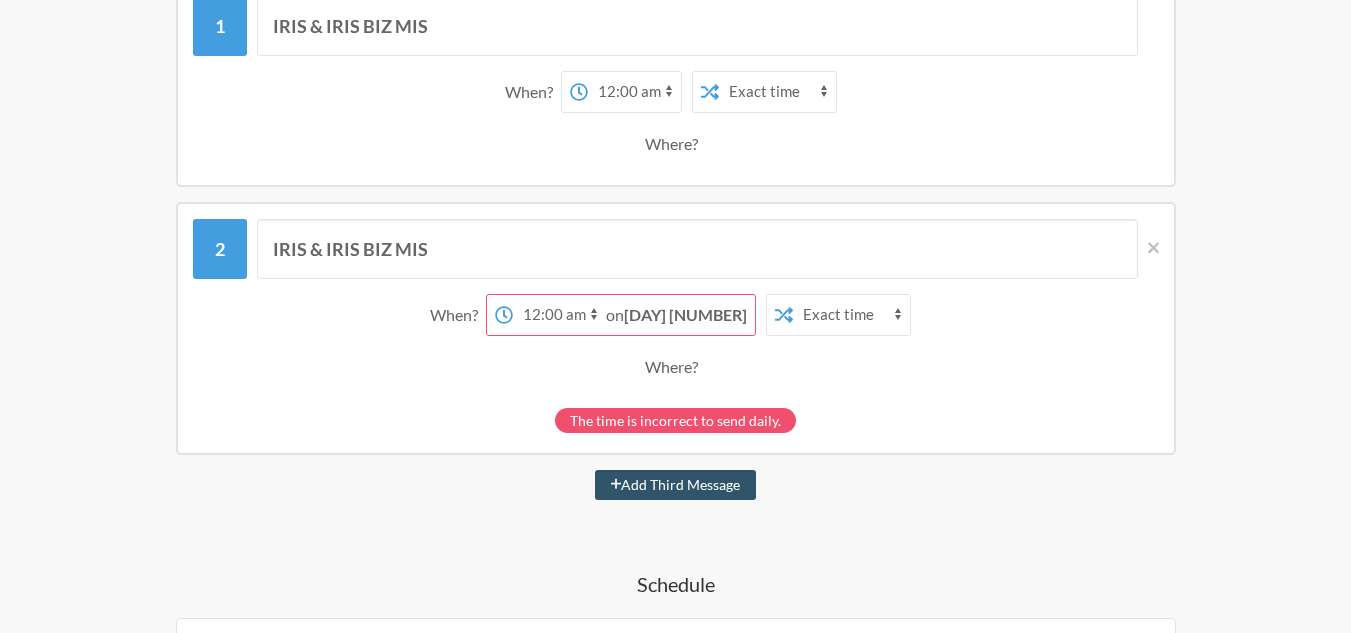 click on "[DAY] [NUMBER]" at bounding box center [685, 314] 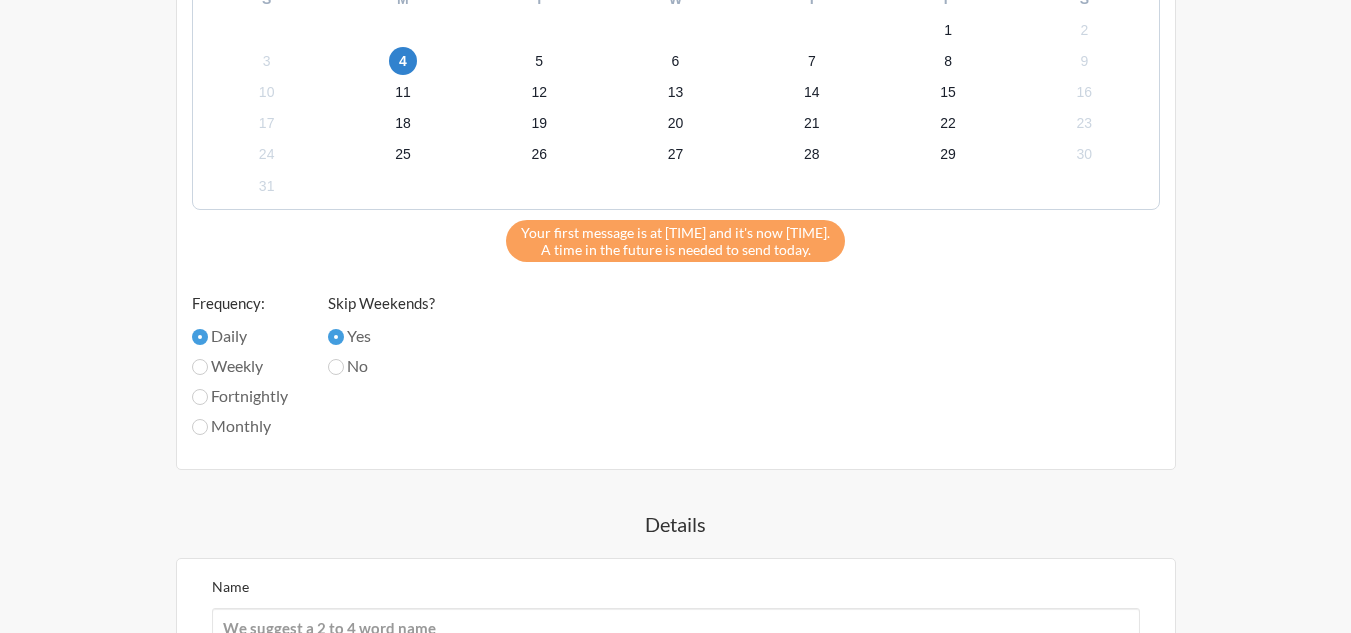 scroll, scrollTop: 1102, scrollLeft: 0, axis: vertical 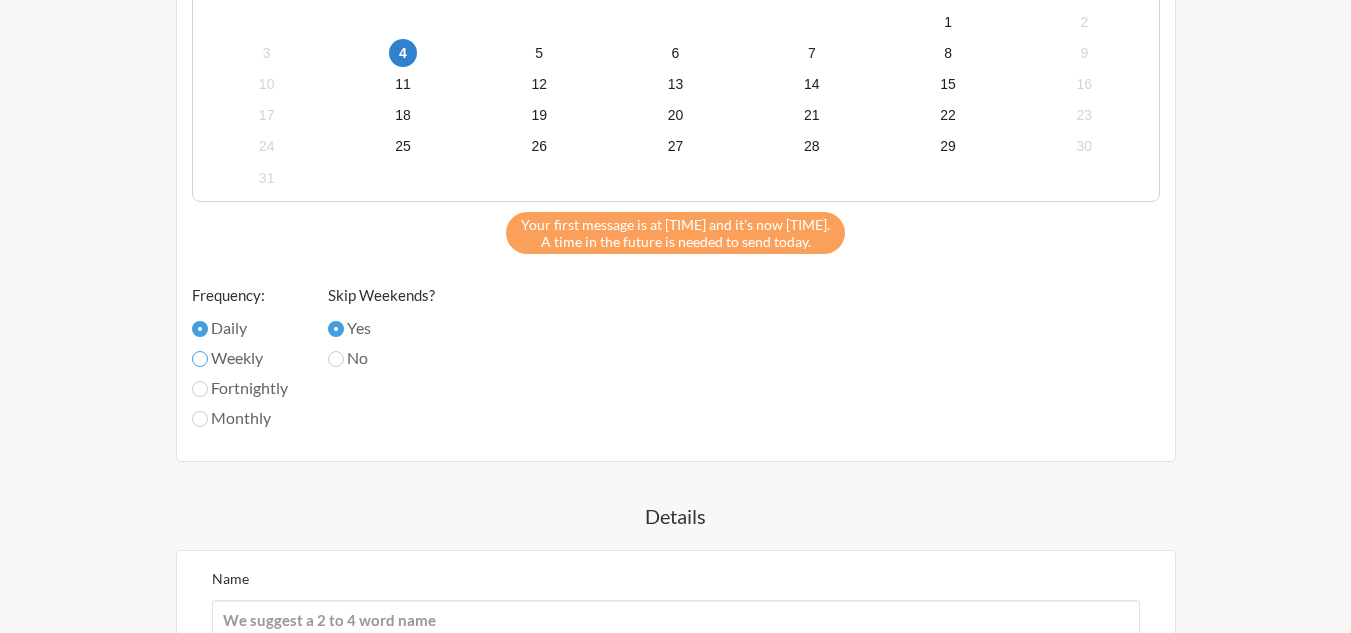 click on "Weekly" at bounding box center (200, 359) 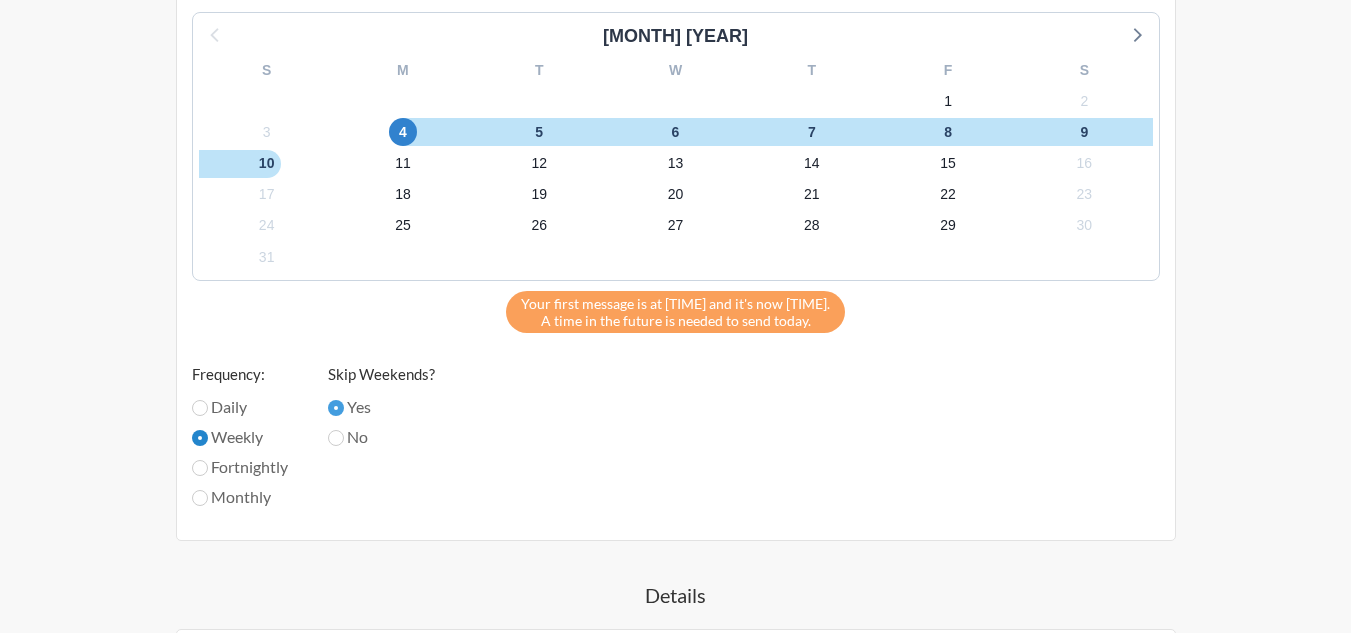 scroll, scrollTop: 902, scrollLeft: 0, axis: vertical 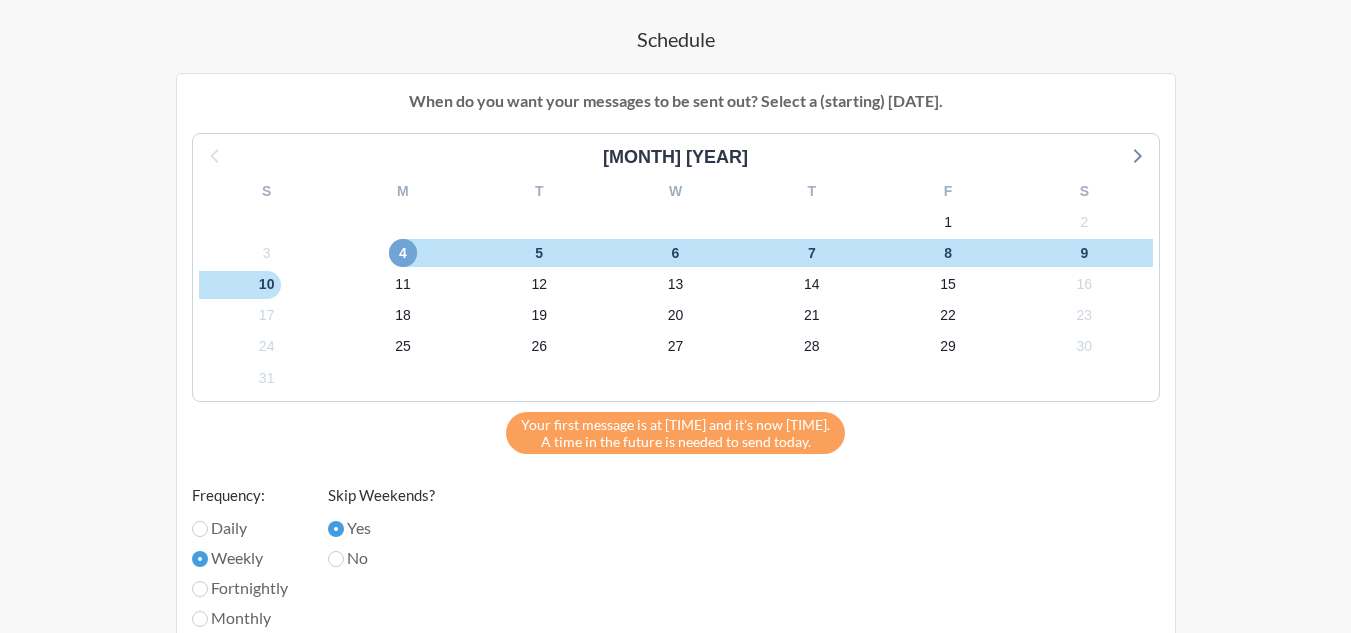 click on "4" at bounding box center [403, 253] 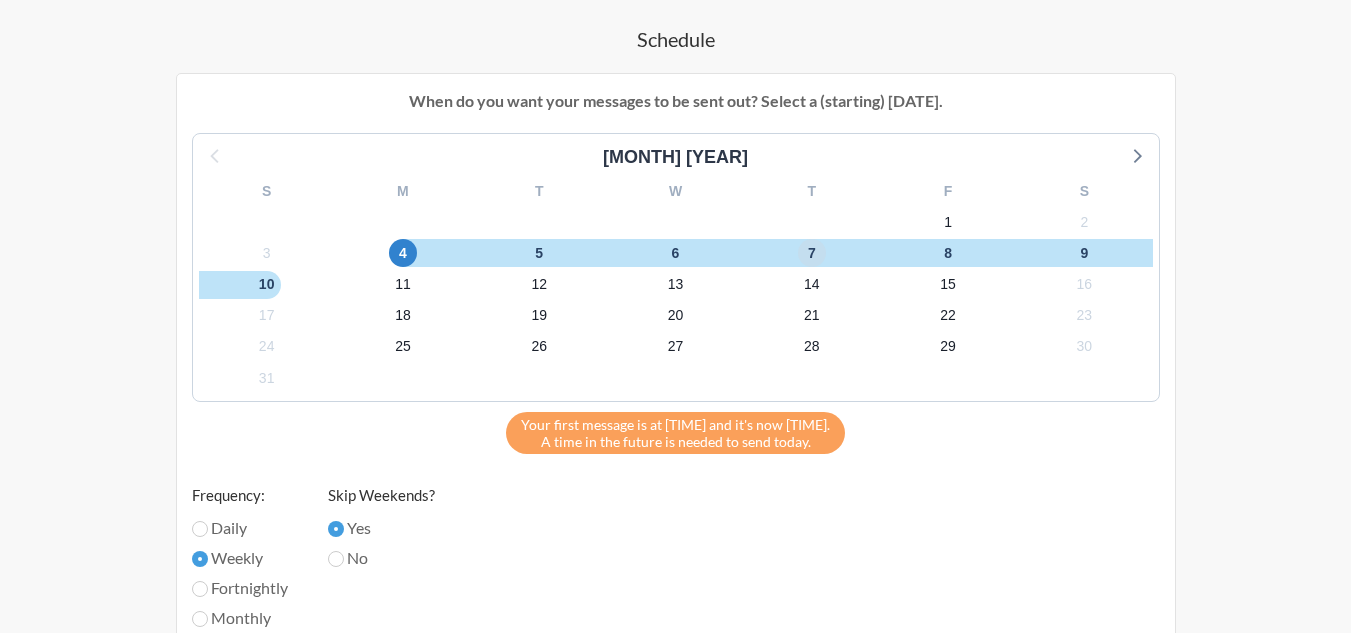 click on "7" at bounding box center [812, 253] 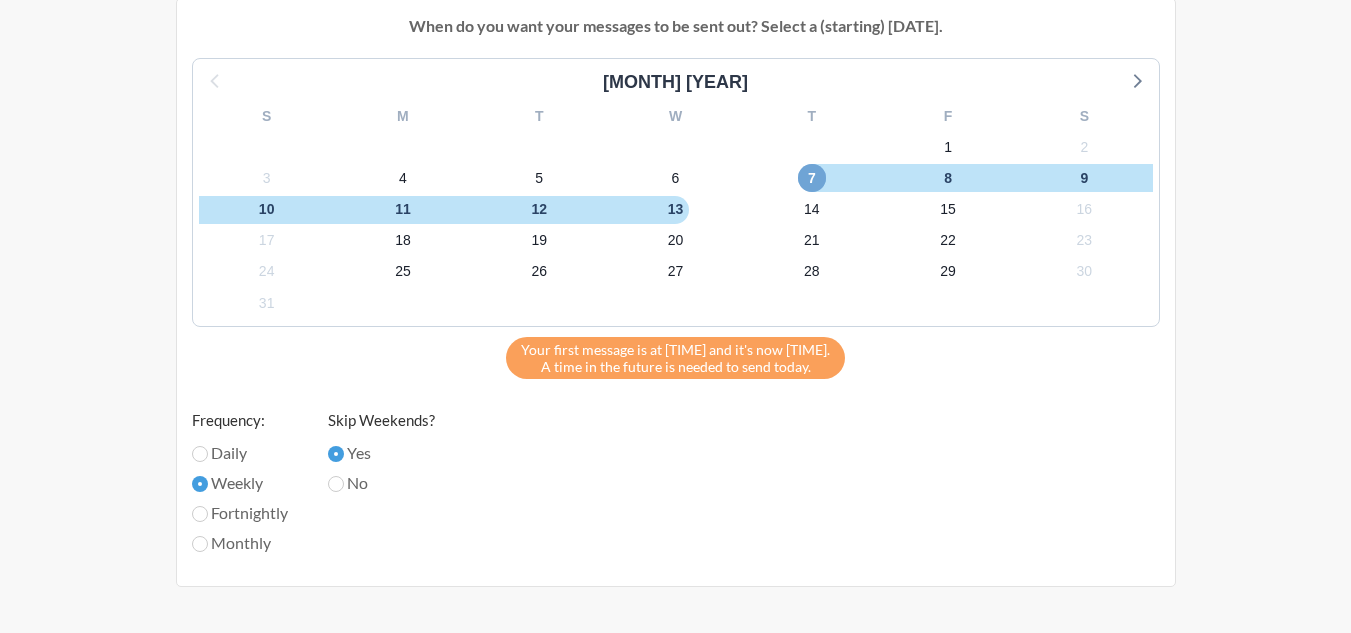scroll, scrollTop: 1102, scrollLeft: 0, axis: vertical 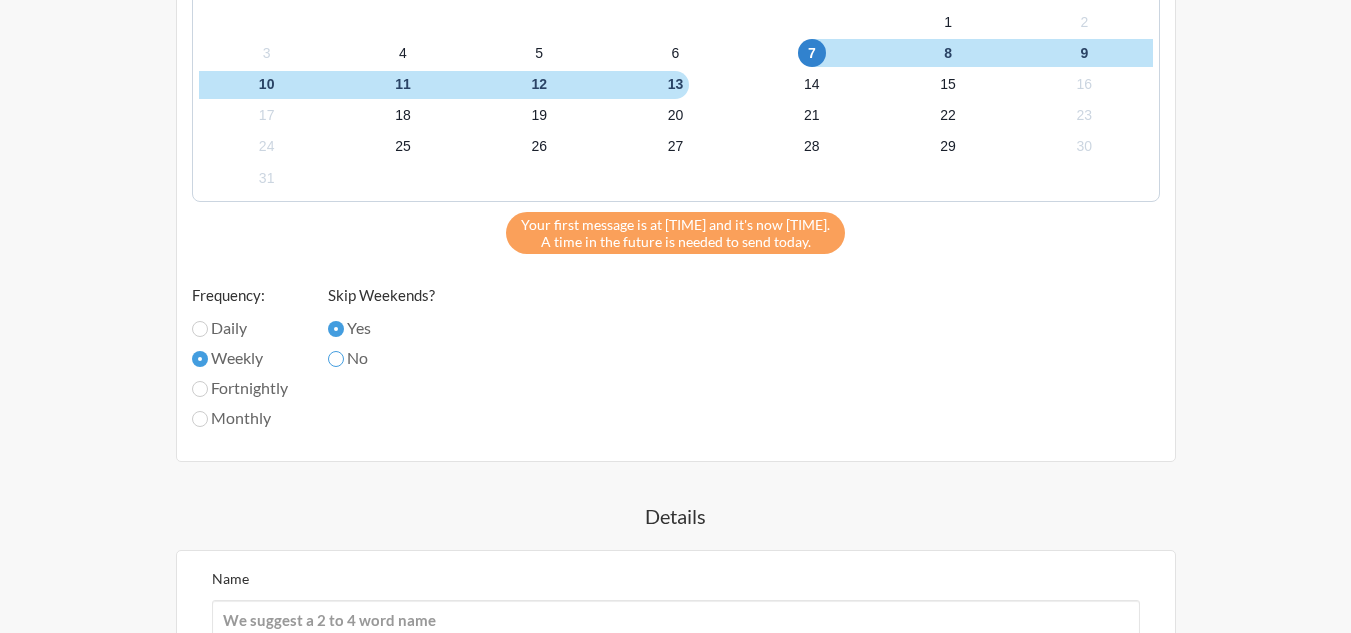 click on "No" at bounding box center (336, 359) 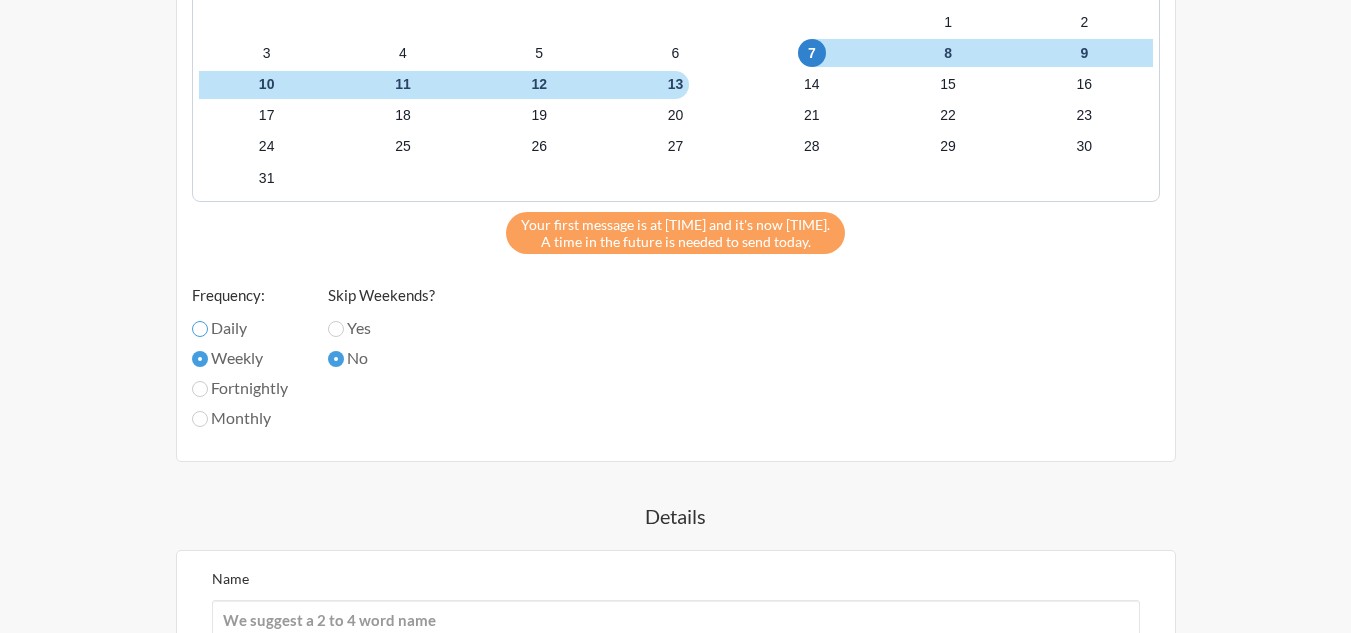 click on "Daily" at bounding box center [200, 329] 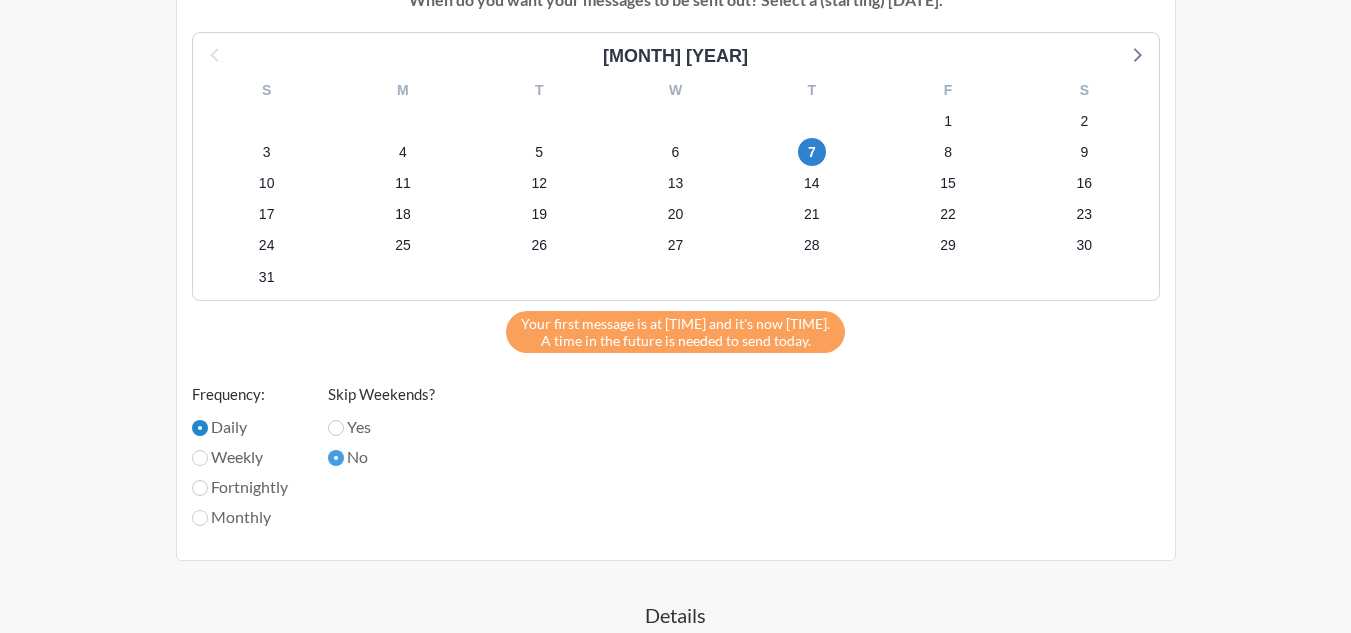 scroll, scrollTop: 1002, scrollLeft: 0, axis: vertical 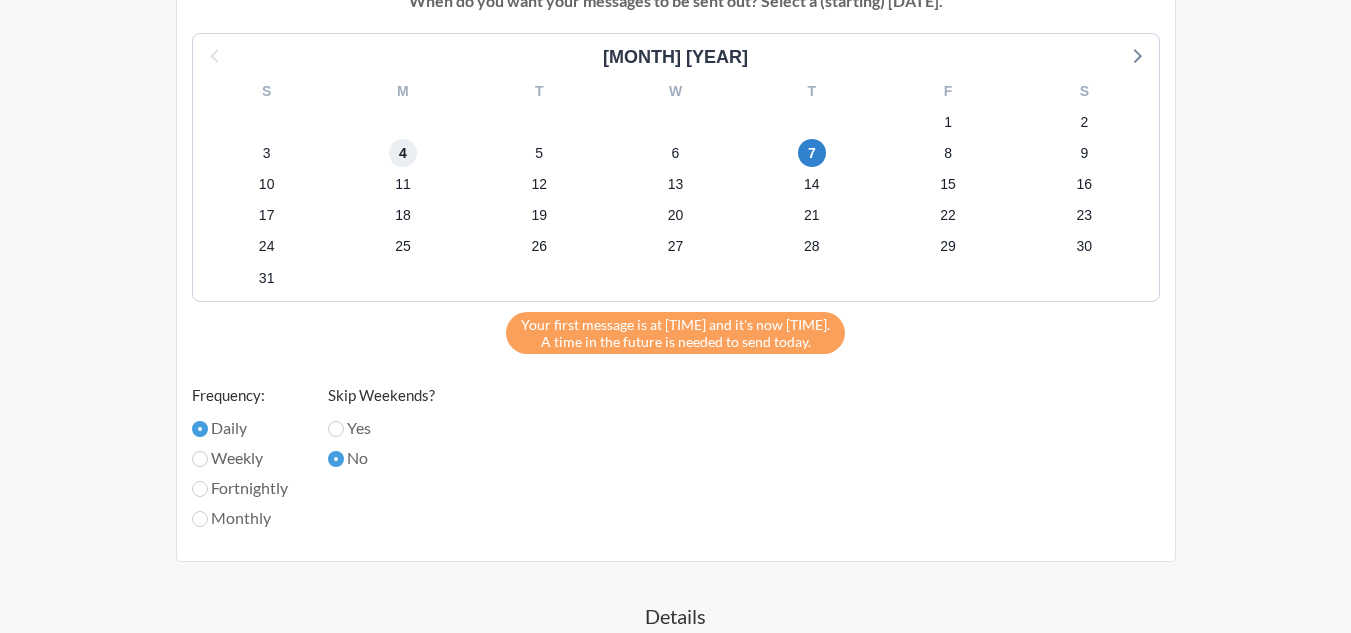 click on "4" at bounding box center [403, 153] 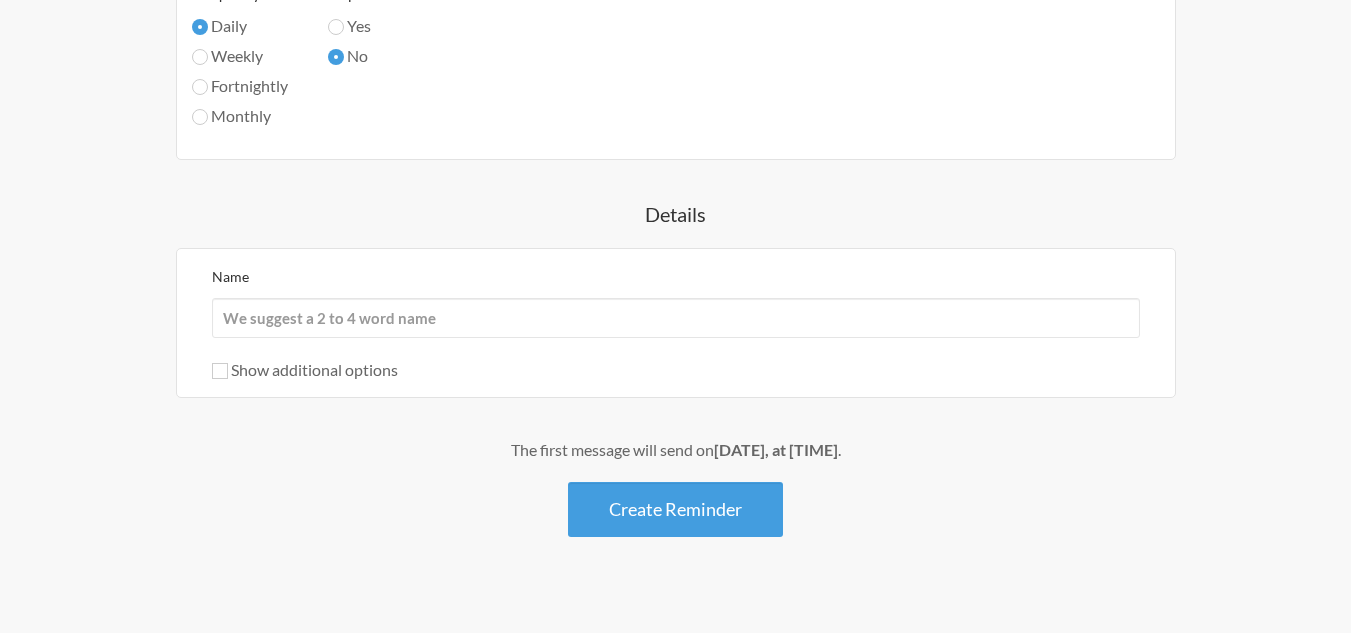 scroll, scrollTop: 1428, scrollLeft: 0, axis: vertical 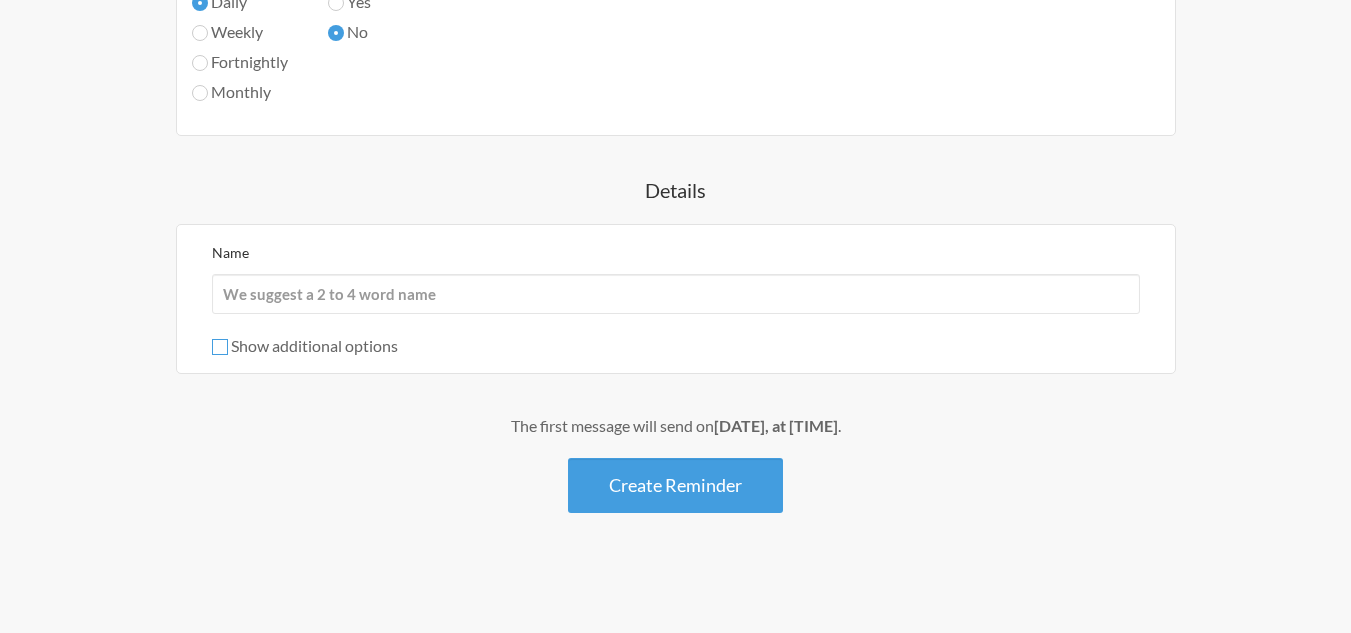 click on "Show additional options" at bounding box center (220, 347) 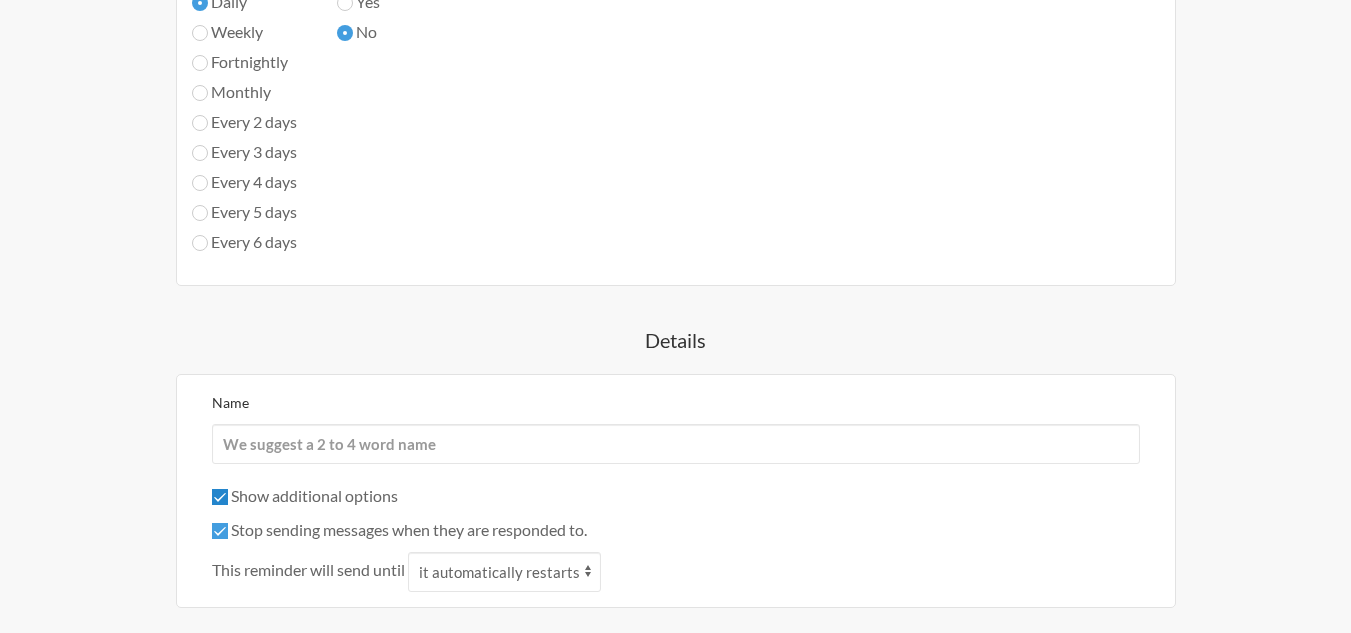 scroll, scrollTop: 1328, scrollLeft: 0, axis: vertical 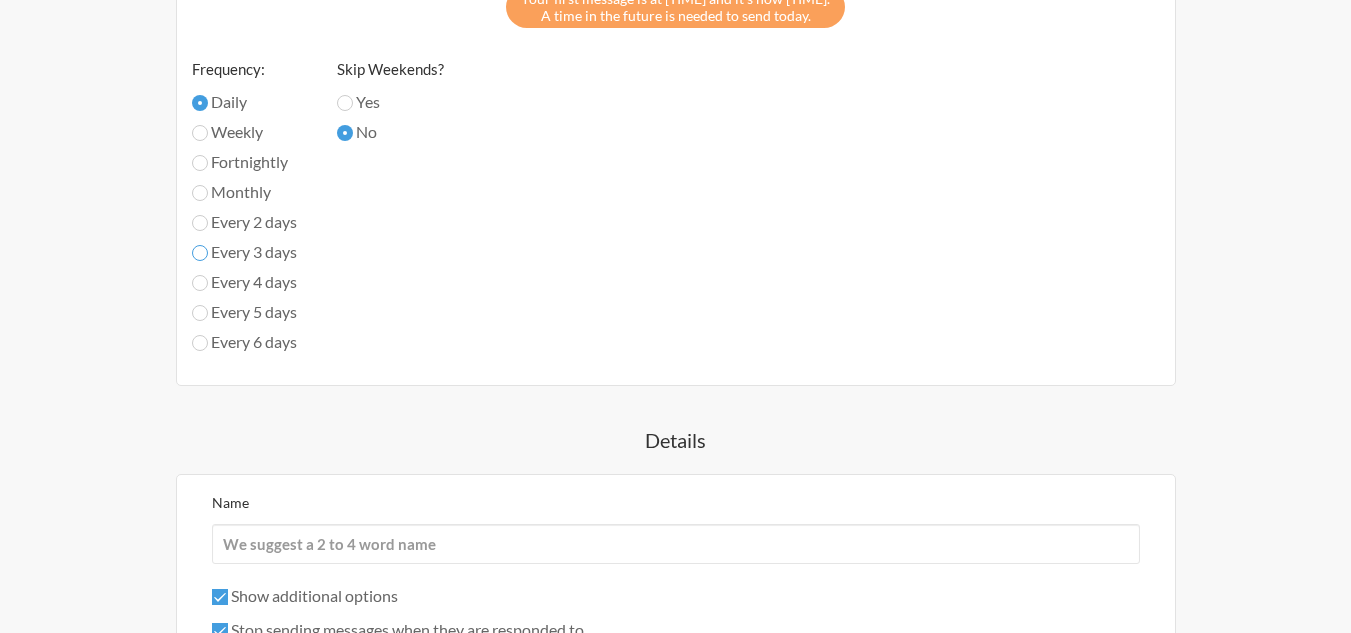 click on "Every 3 days" at bounding box center [200, 253] 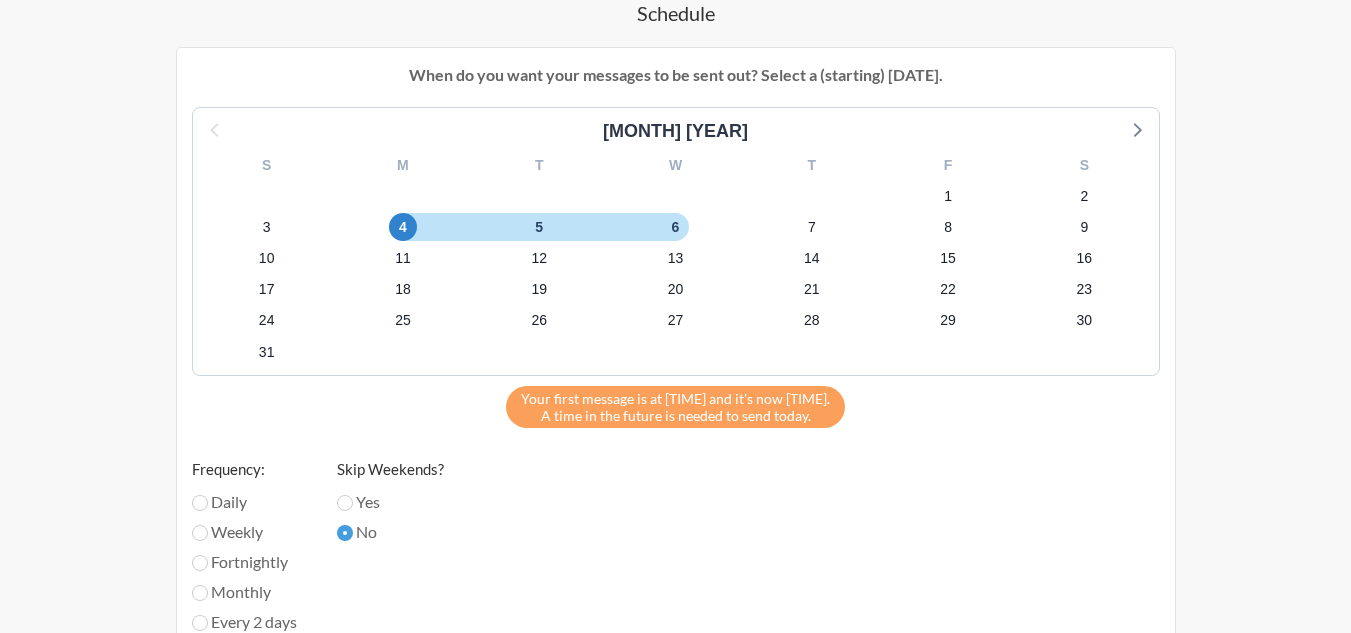 scroll, scrollTop: 1128, scrollLeft: 0, axis: vertical 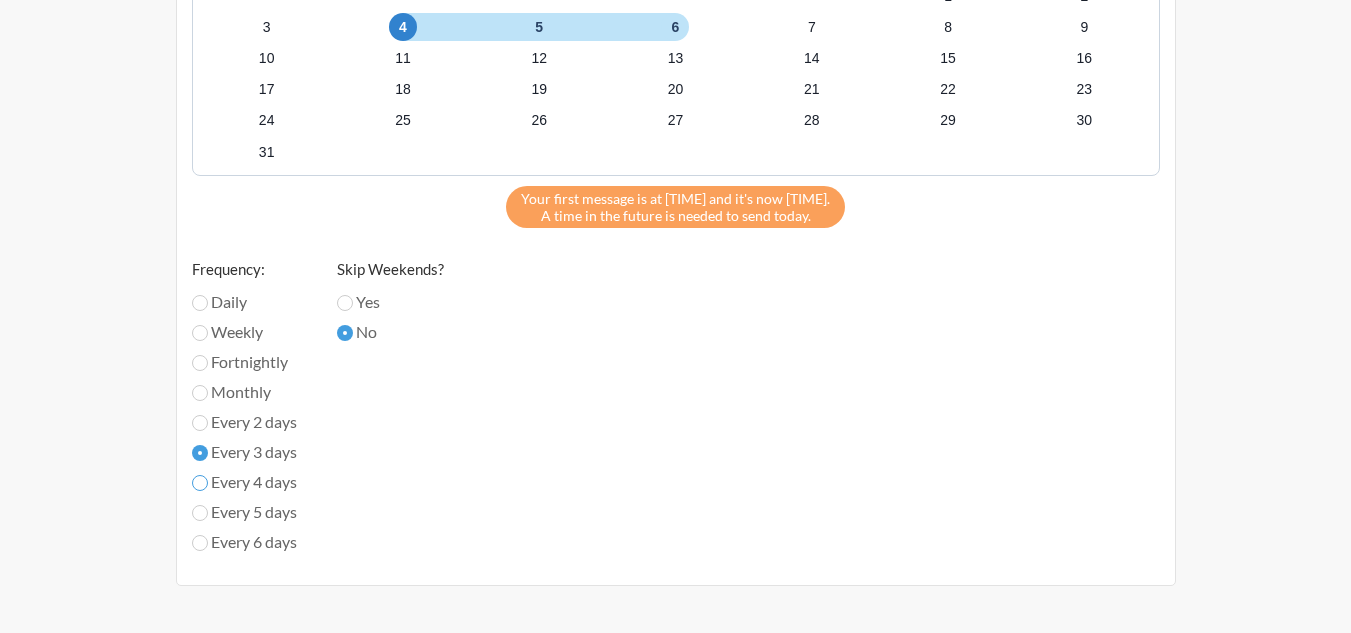click on "Every 4 days" at bounding box center [200, 483] 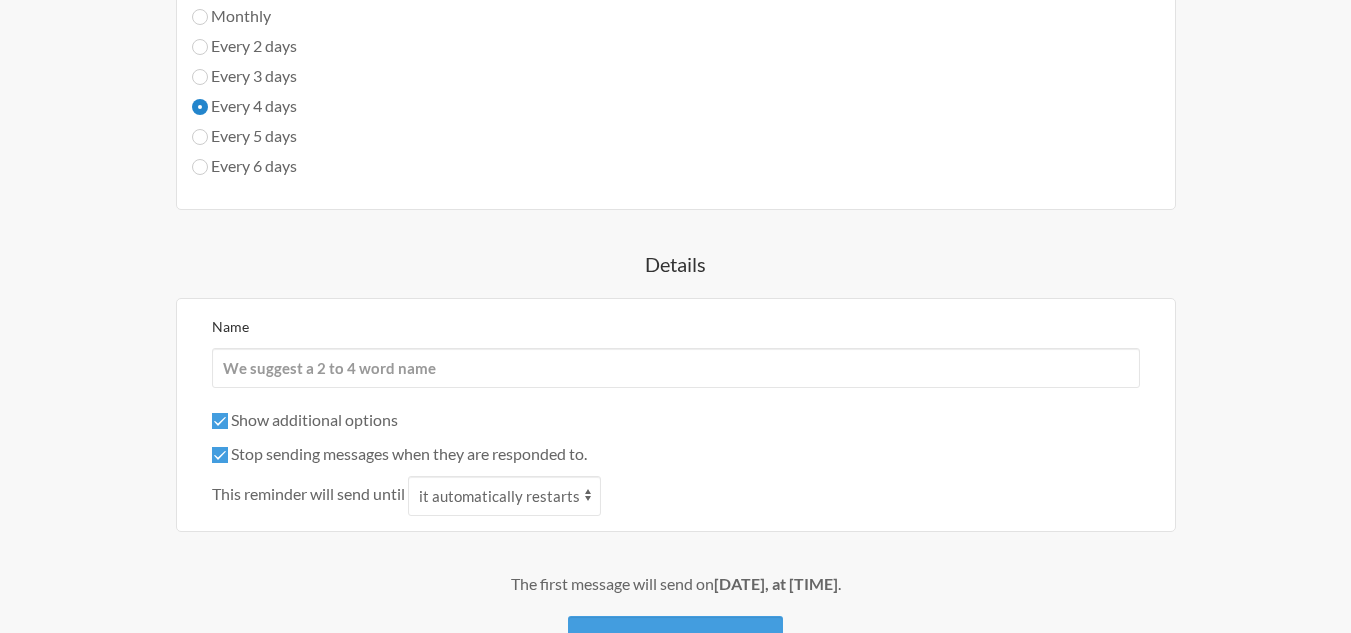scroll, scrollTop: 1662, scrollLeft: 0, axis: vertical 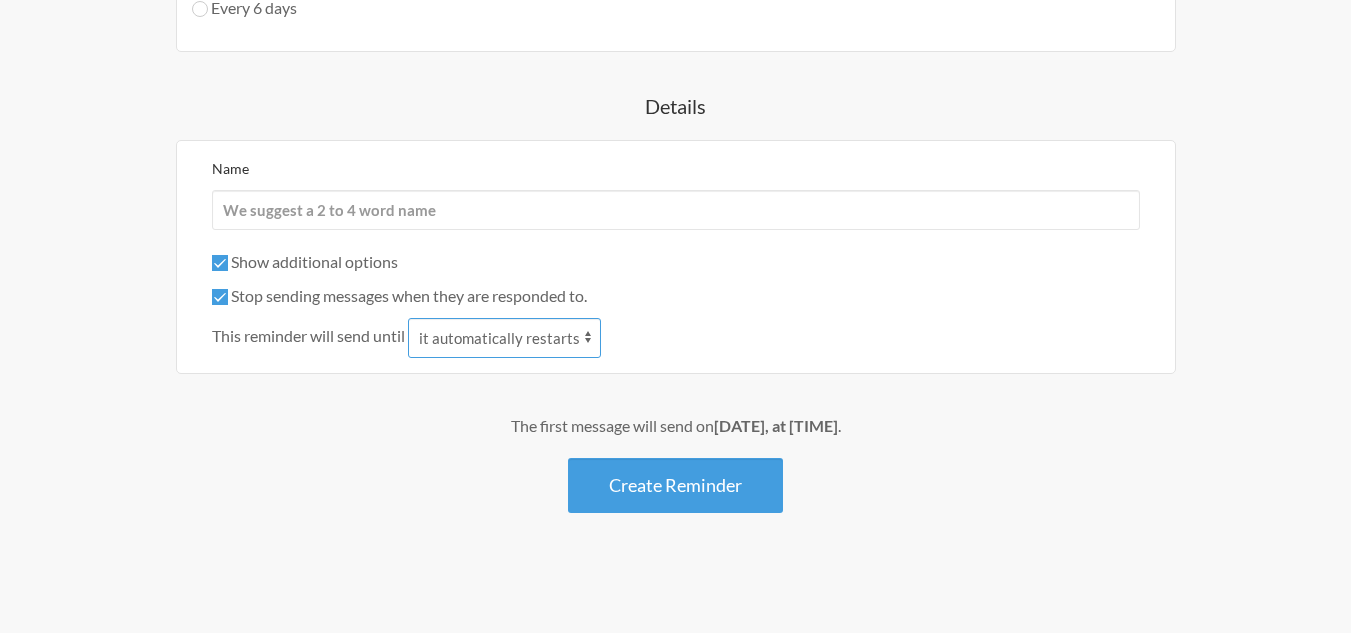 click on "it automatically restarts   it is replied to" at bounding box center [504, 338] 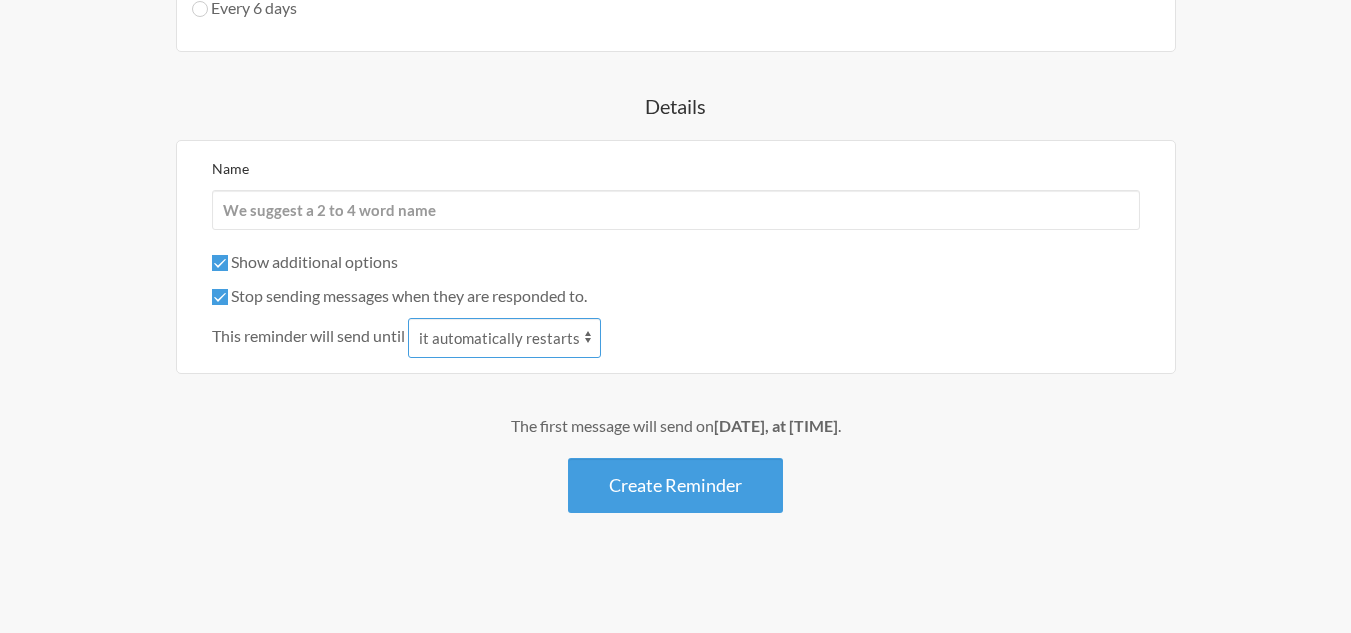 click on "it automatically restarts   it is replied to" at bounding box center [504, 338] 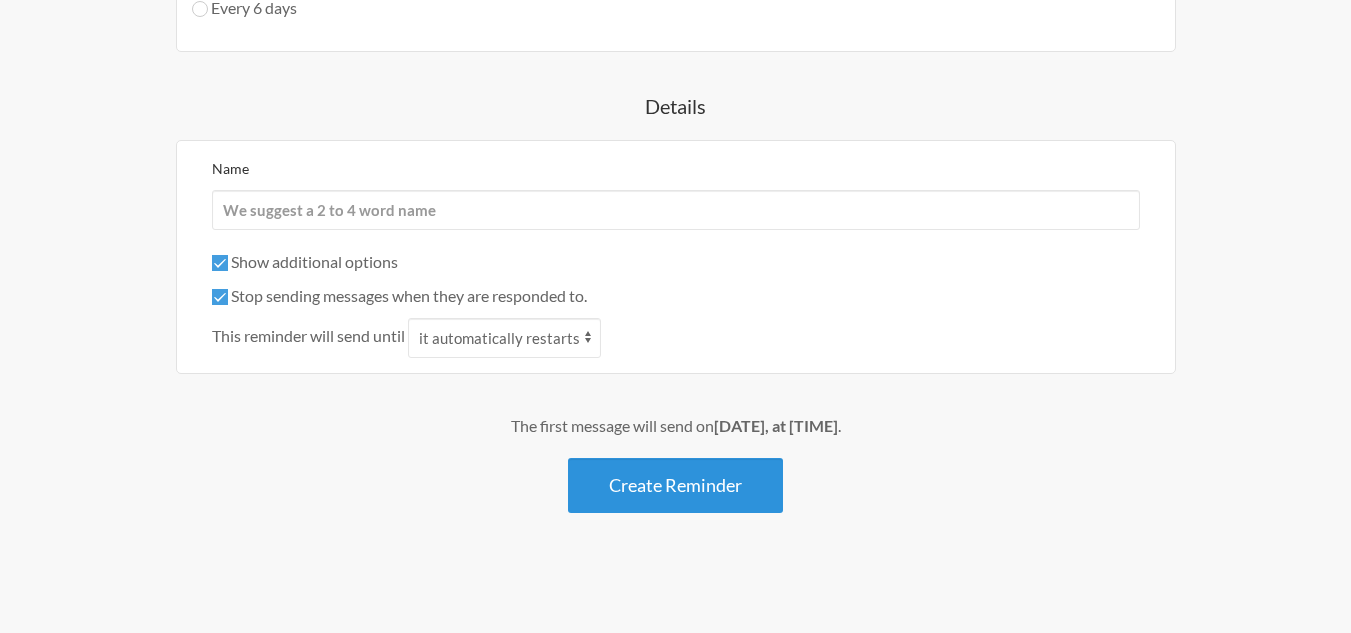 click on "Create Reminder" at bounding box center (675, 485) 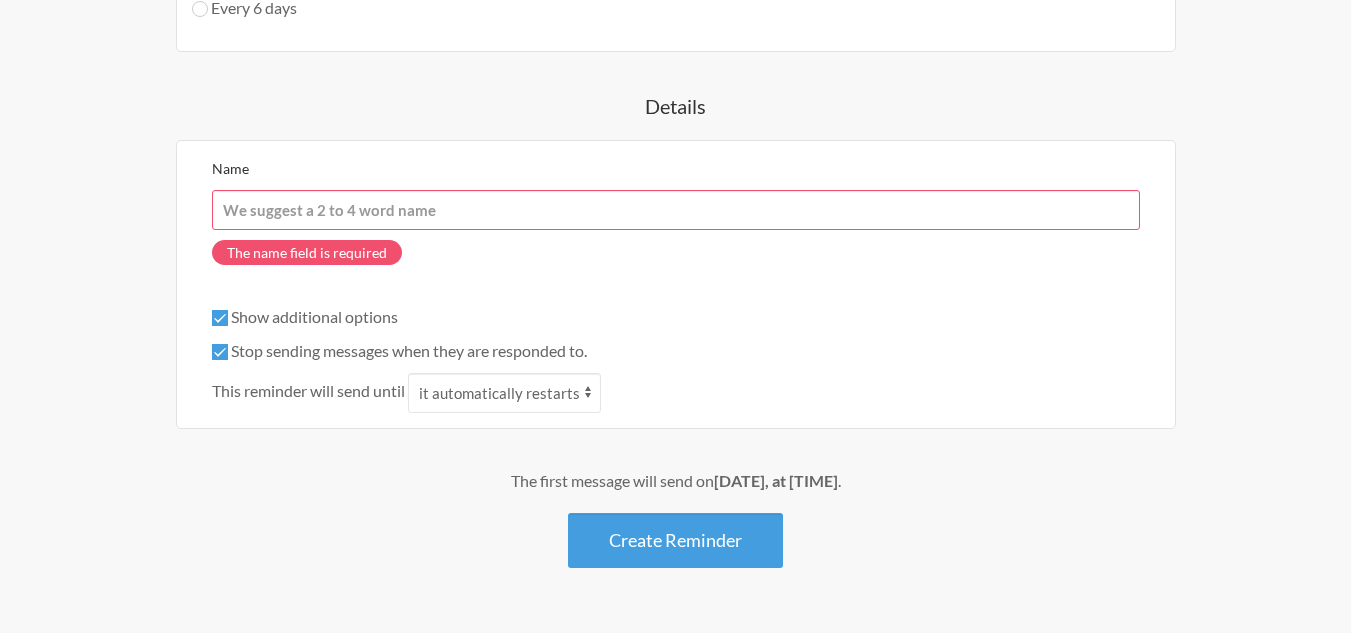 click on "Name" at bounding box center (676, 210) 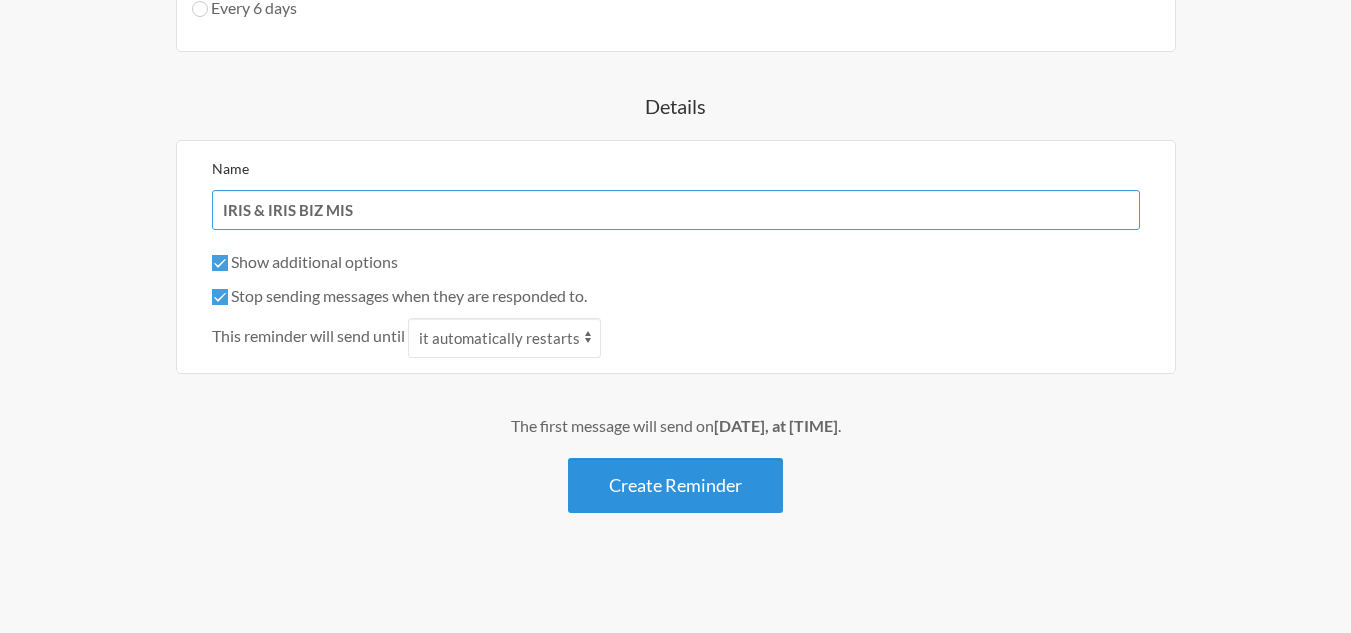 type on "IRIS & IRIS BIZ MIS" 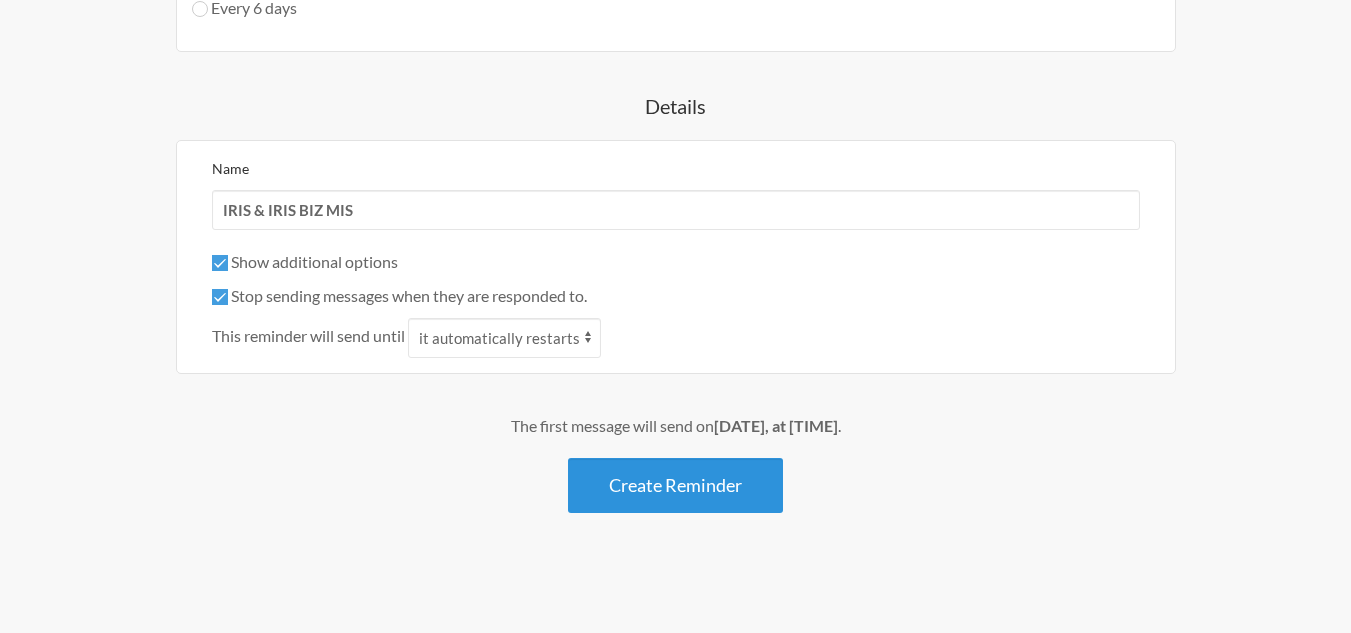 click on "Create Reminder" at bounding box center (675, 485) 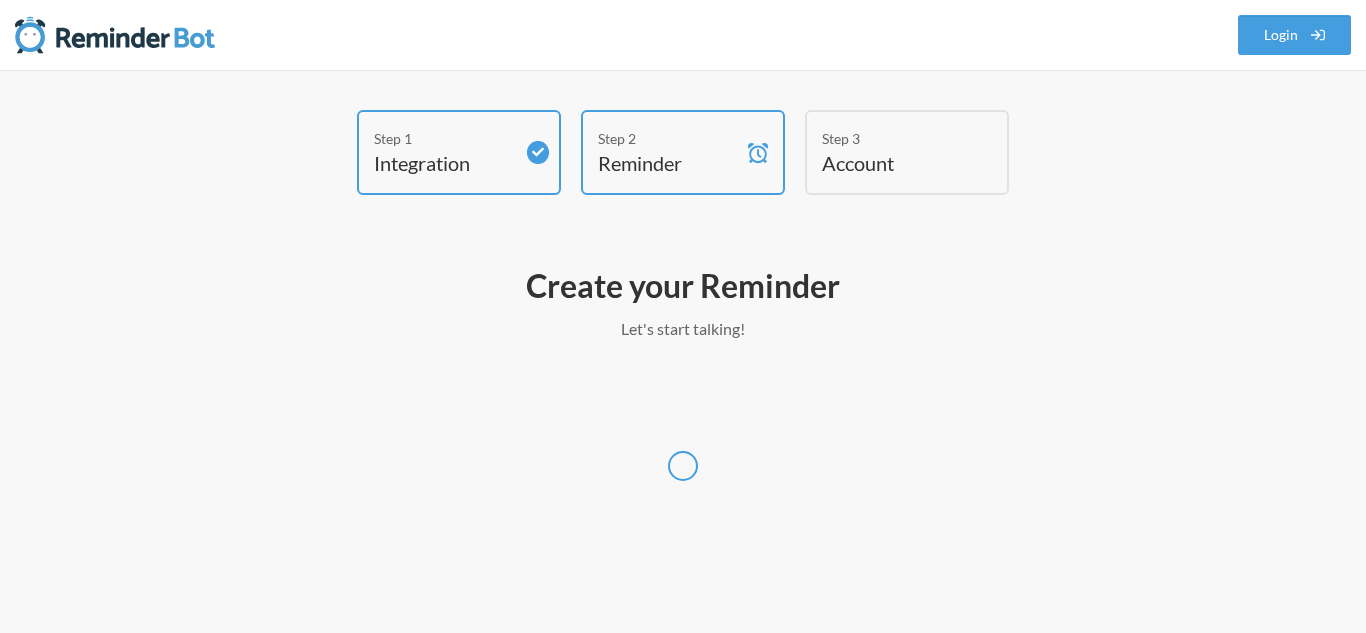 select on "[TIMEZONE]" 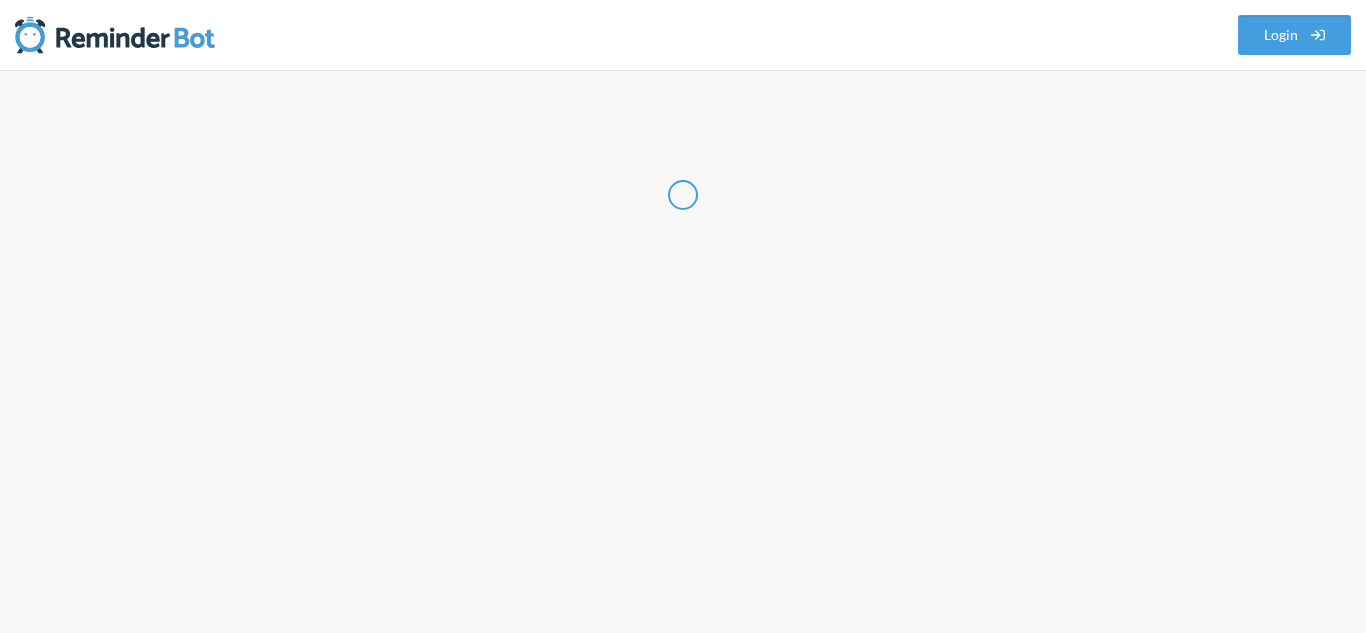 select on "[STATE]" 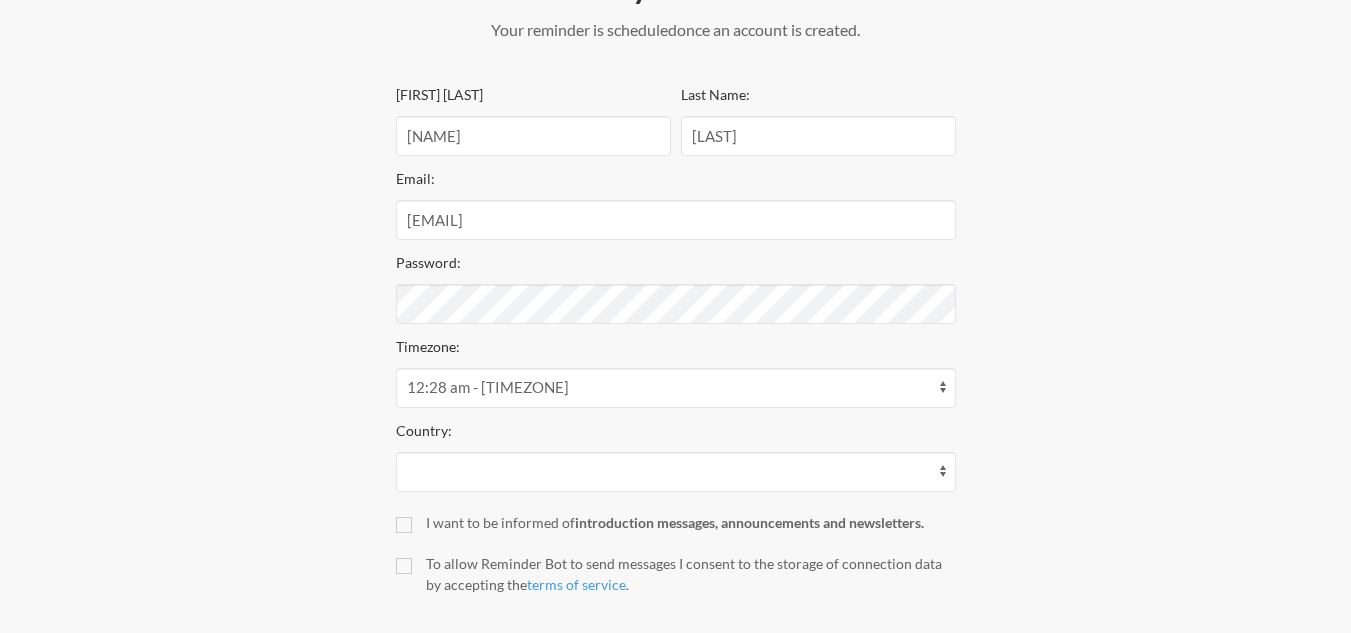 scroll, scrollTop: 300, scrollLeft: 0, axis: vertical 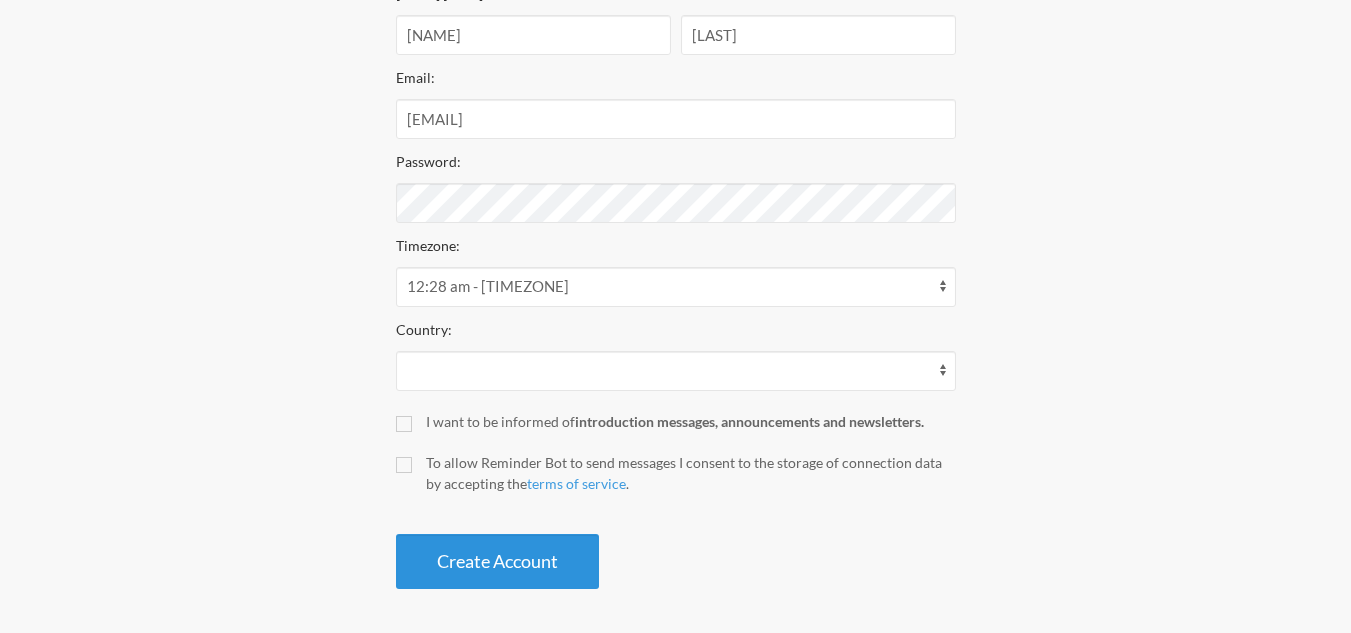 click on "Create Account" at bounding box center (497, 561) 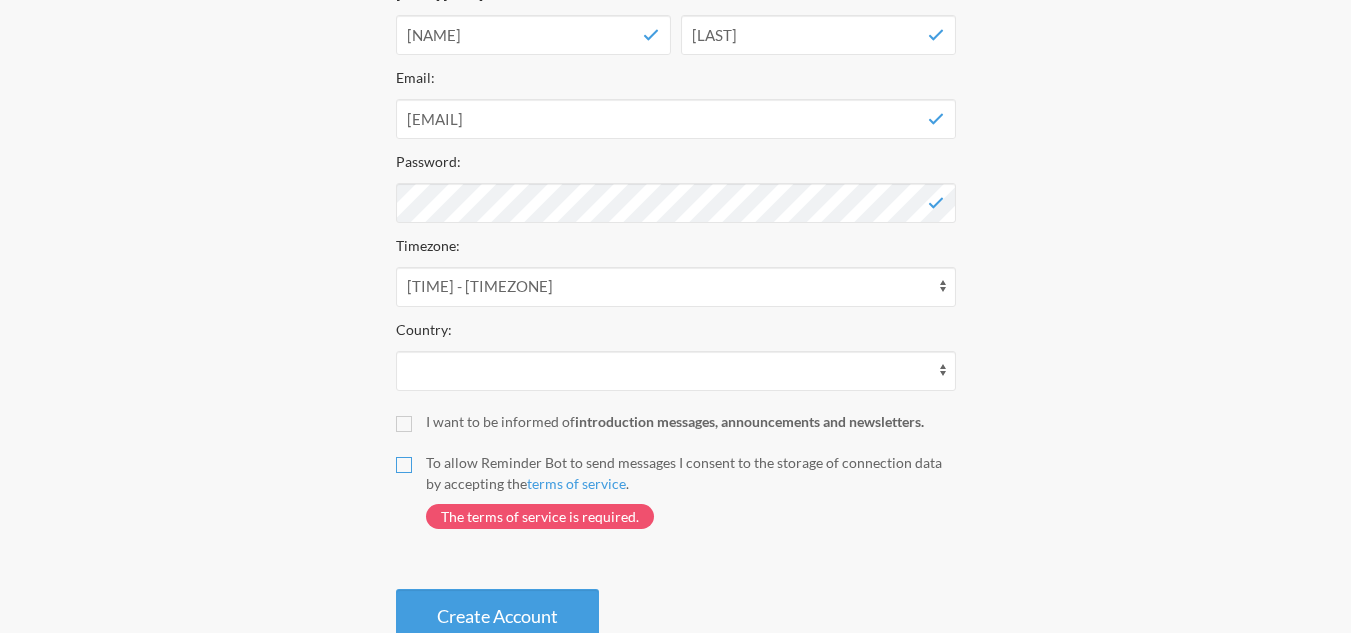 click on "To allow Reminder Bot to send messages I consent to the storage of connection data by accepting the  terms of service .
The terms of service is required." at bounding box center (404, 465) 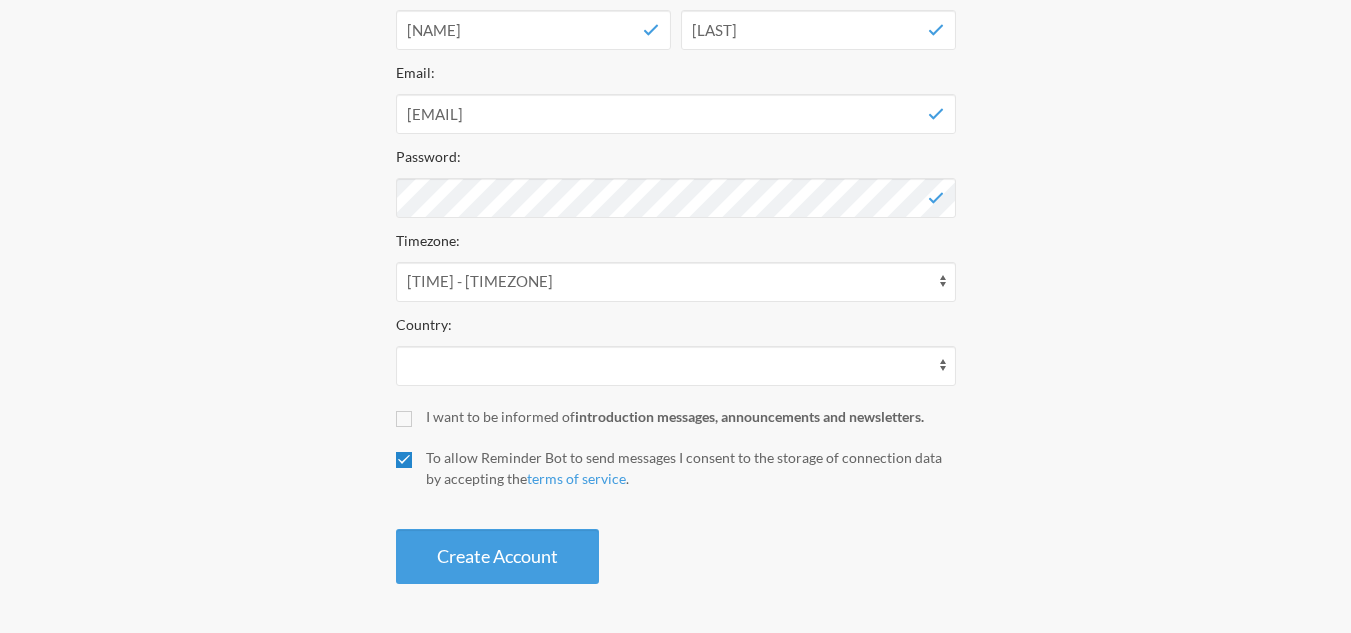scroll, scrollTop: 406, scrollLeft: 0, axis: vertical 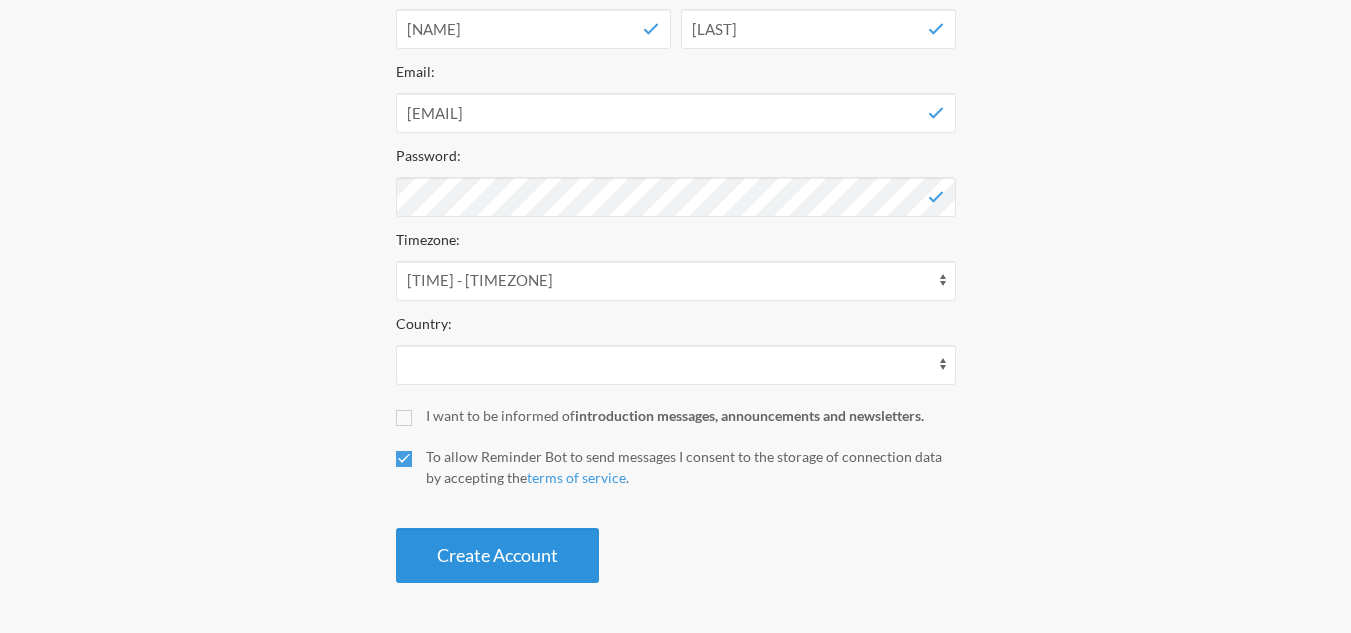 click on "Create Account" at bounding box center [497, 555] 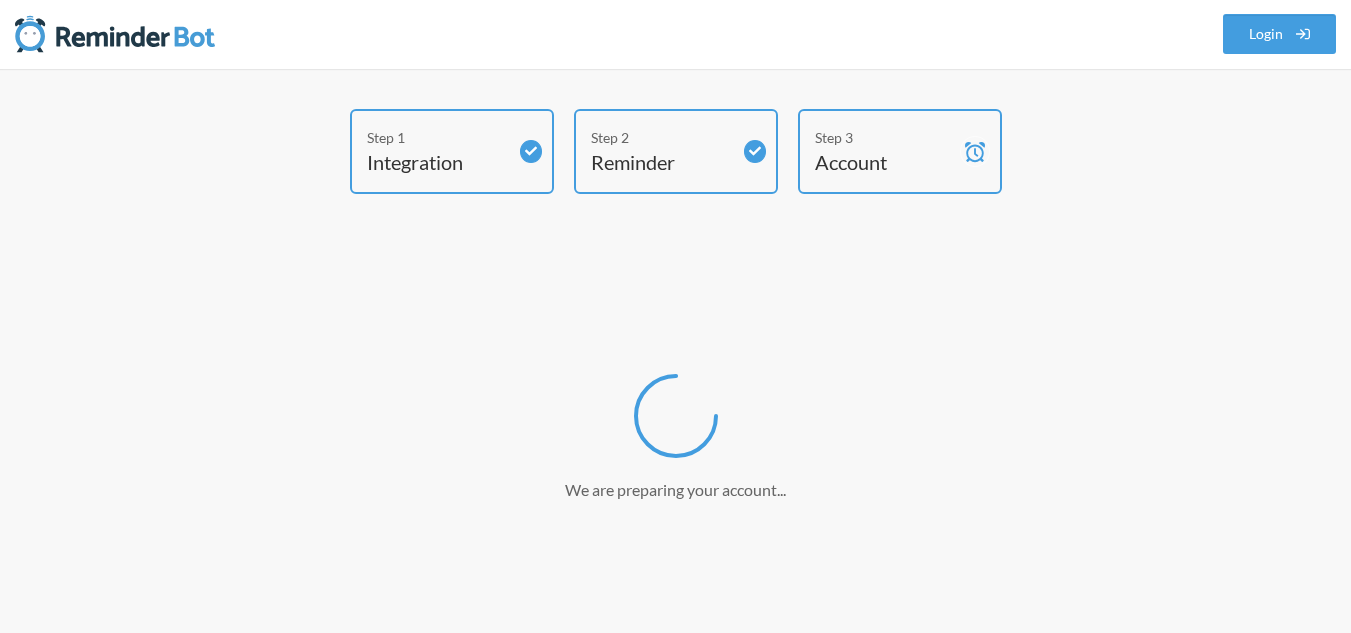 scroll, scrollTop: 0, scrollLeft: 0, axis: both 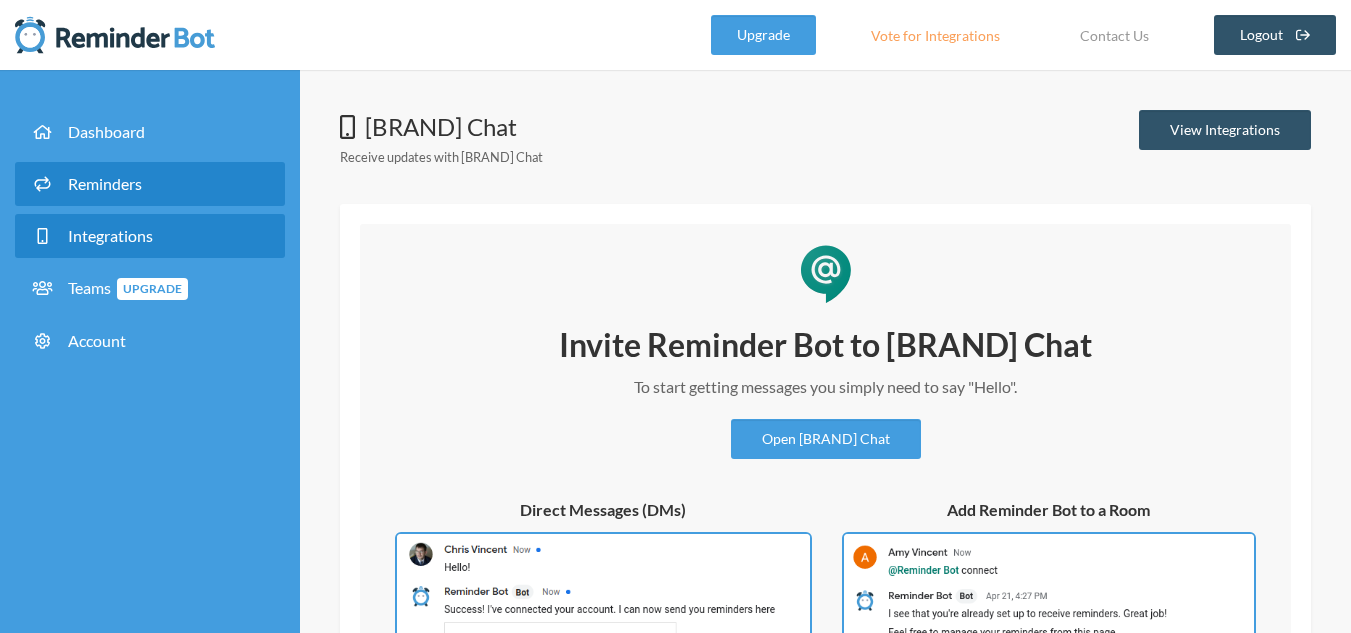 click on "Reminders" at bounding box center (150, 184) 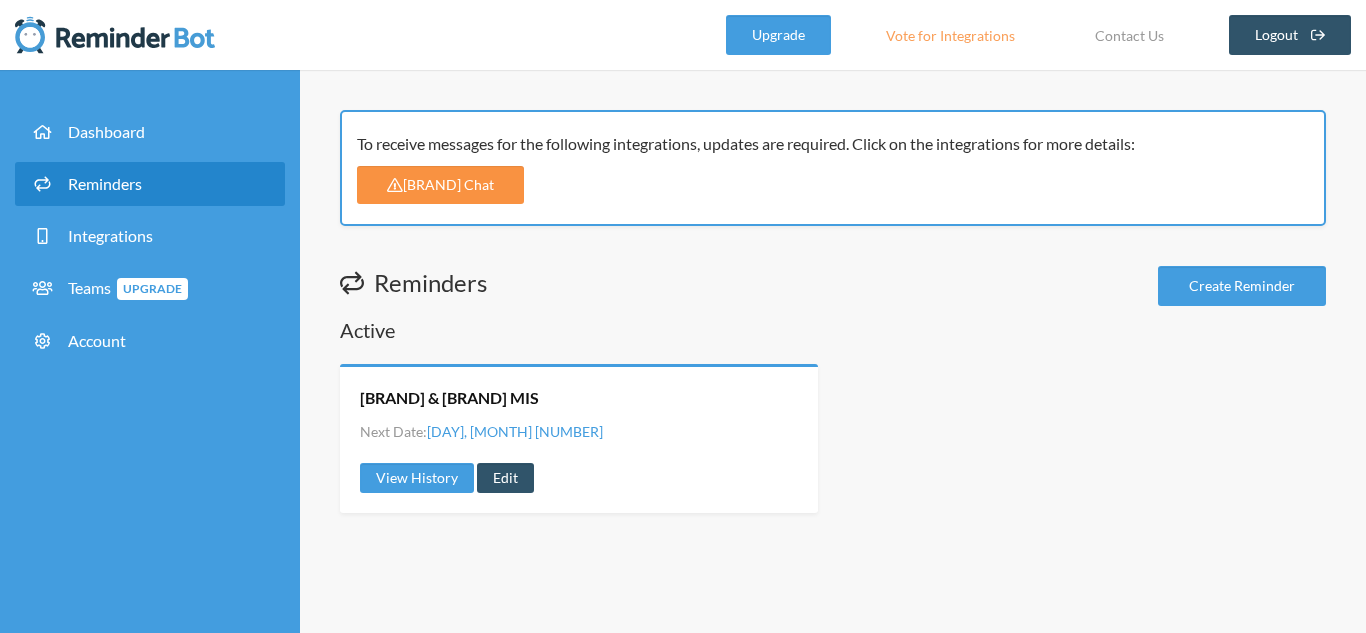 click on "[BRAND] Chat" at bounding box center (440, 185) 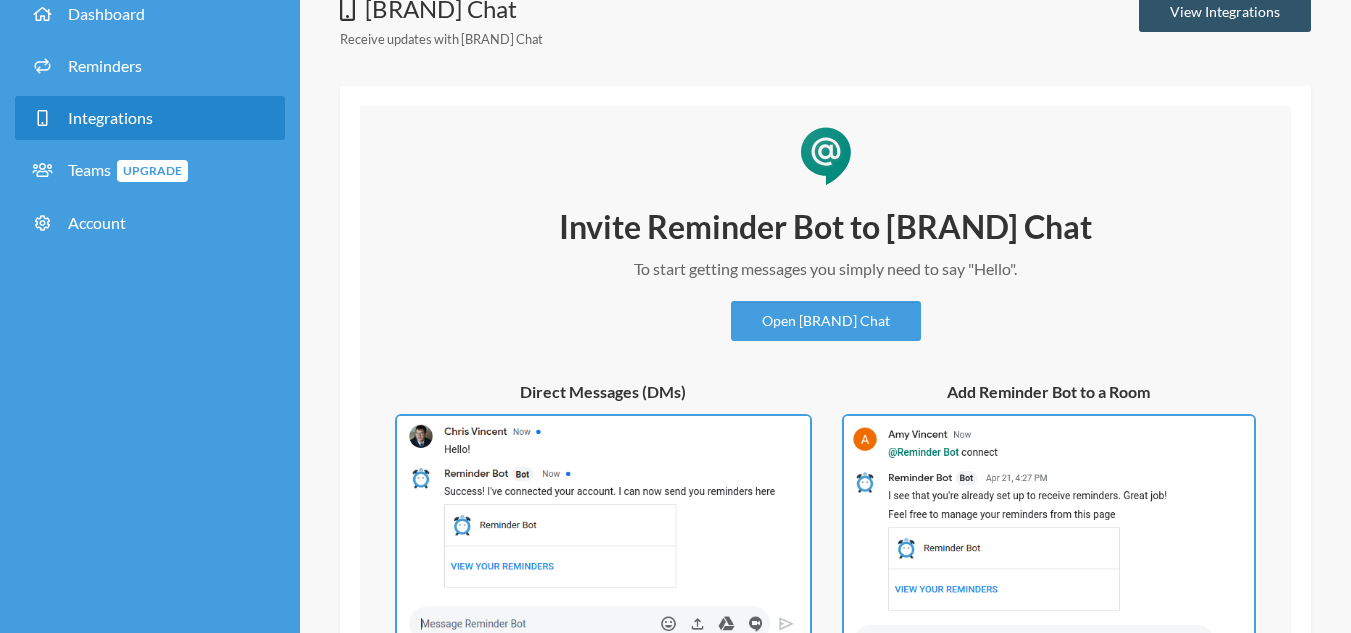 scroll, scrollTop: 300, scrollLeft: 0, axis: vertical 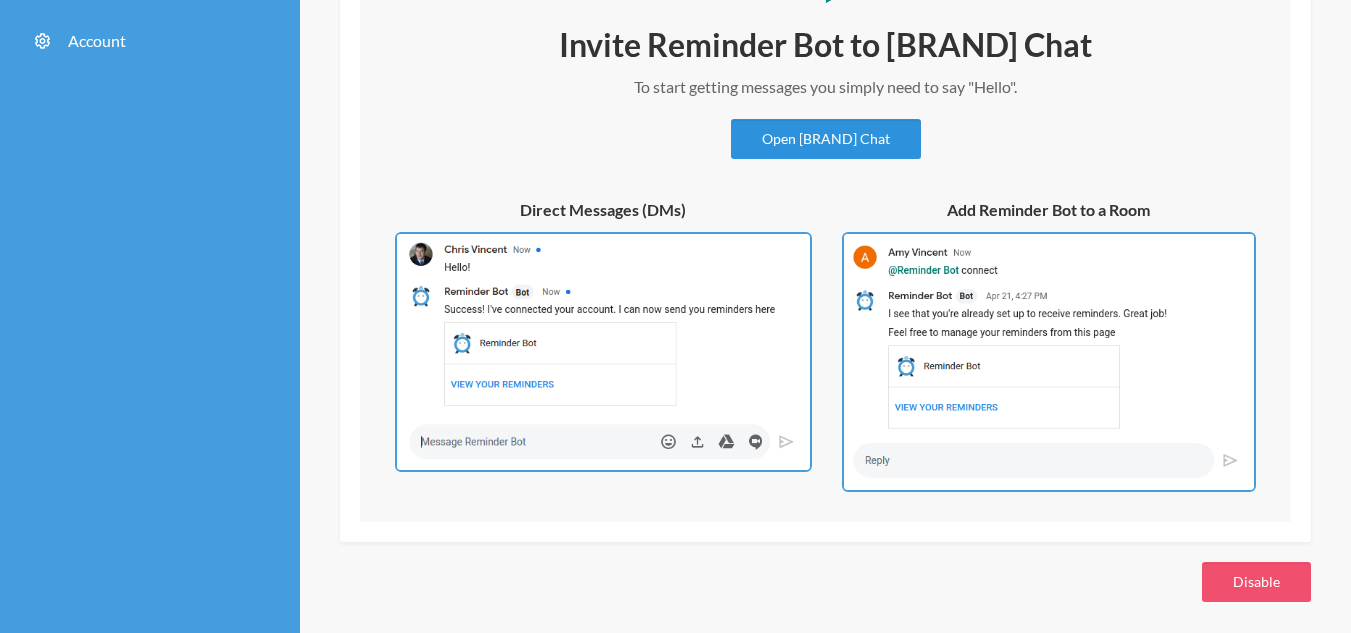 click on "Open Google Chat" at bounding box center (826, 139) 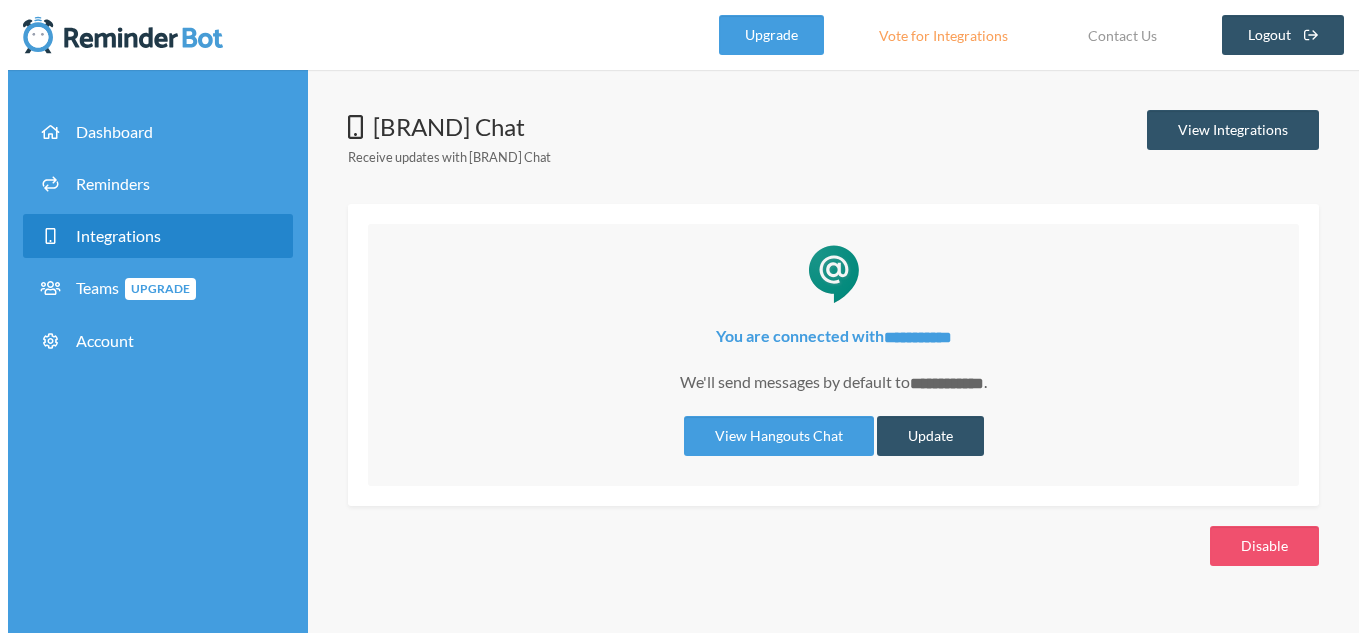 scroll, scrollTop: 0, scrollLeft: 0, axis: both 